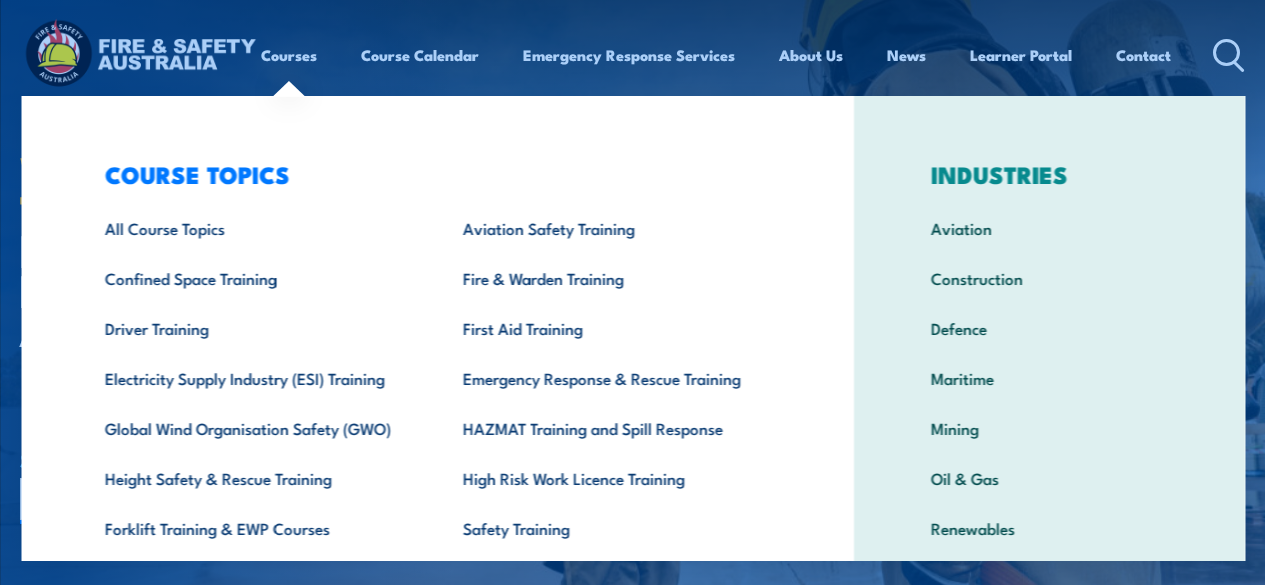 scroll, scrollTop: 0, scrollLeft: 0, axis: both 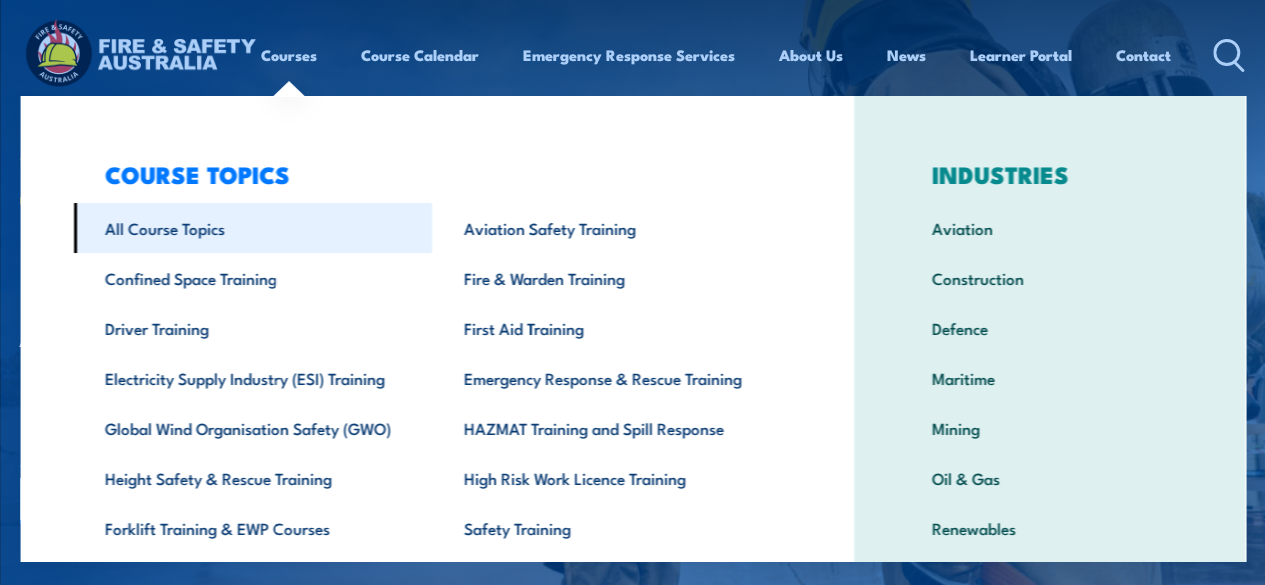 click on "All Course Topics" at bounding box center (252, 228) 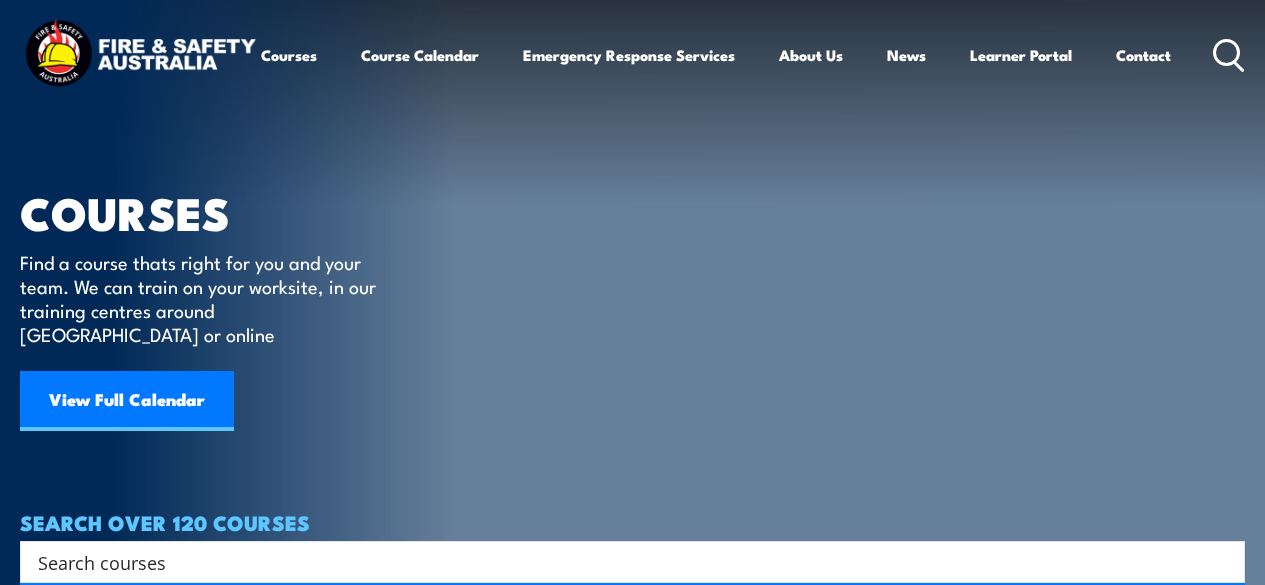 scroll, scrollTop: 0, scrollLeft: 0, axis: both 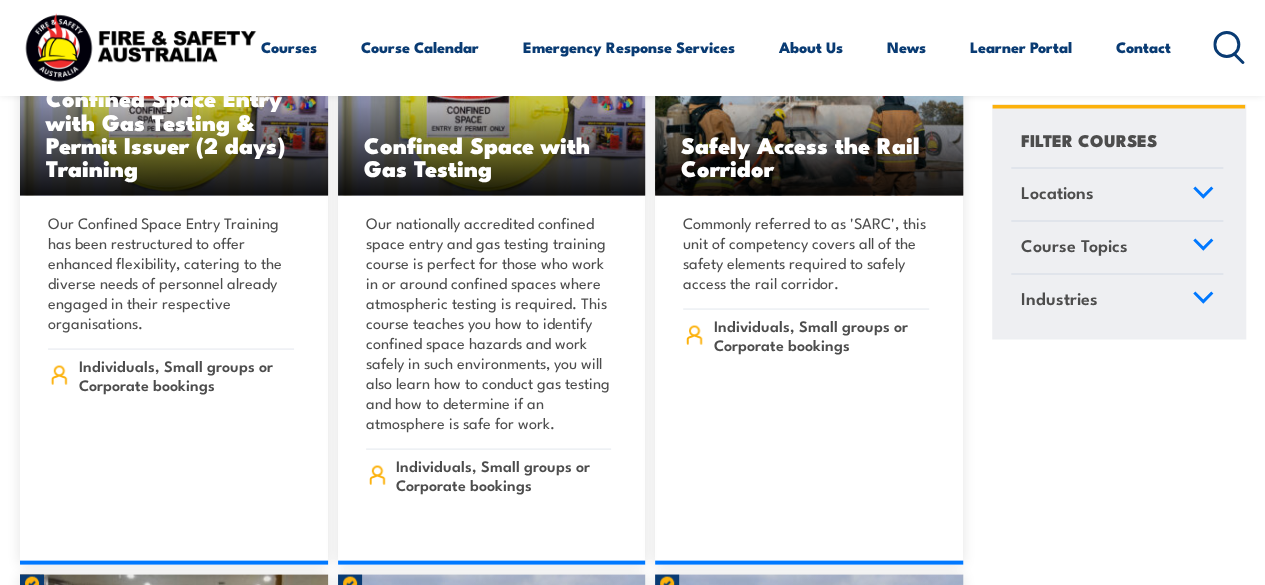 click on "Locations" at bounding box center [1117, 195] 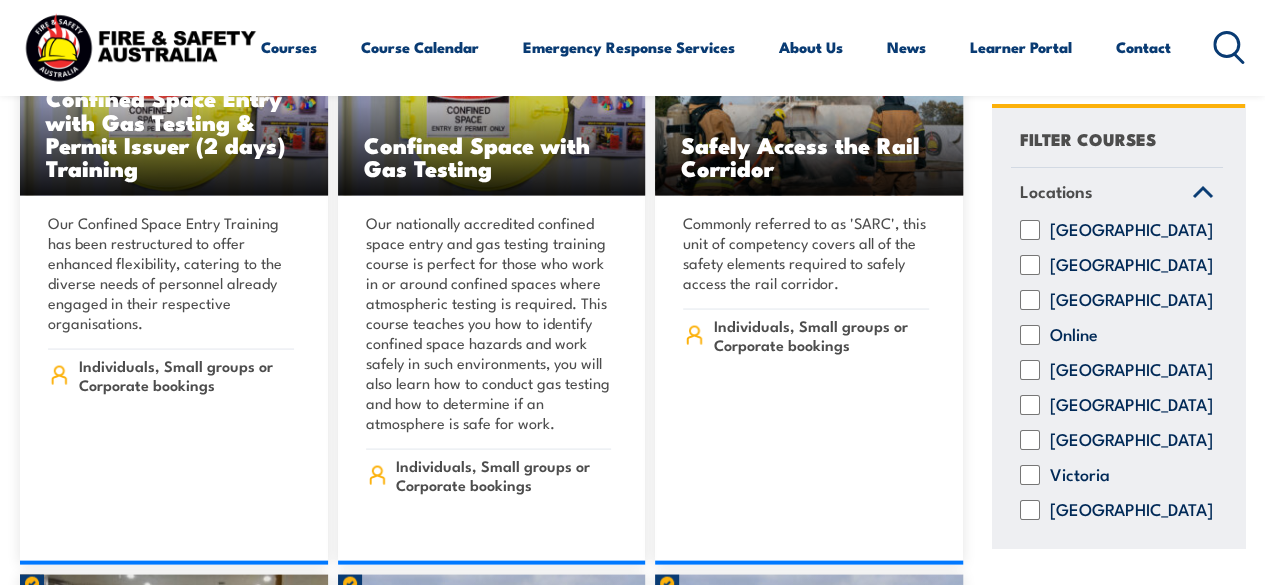 click on "Victoria" at bounding box center (1030, 476) 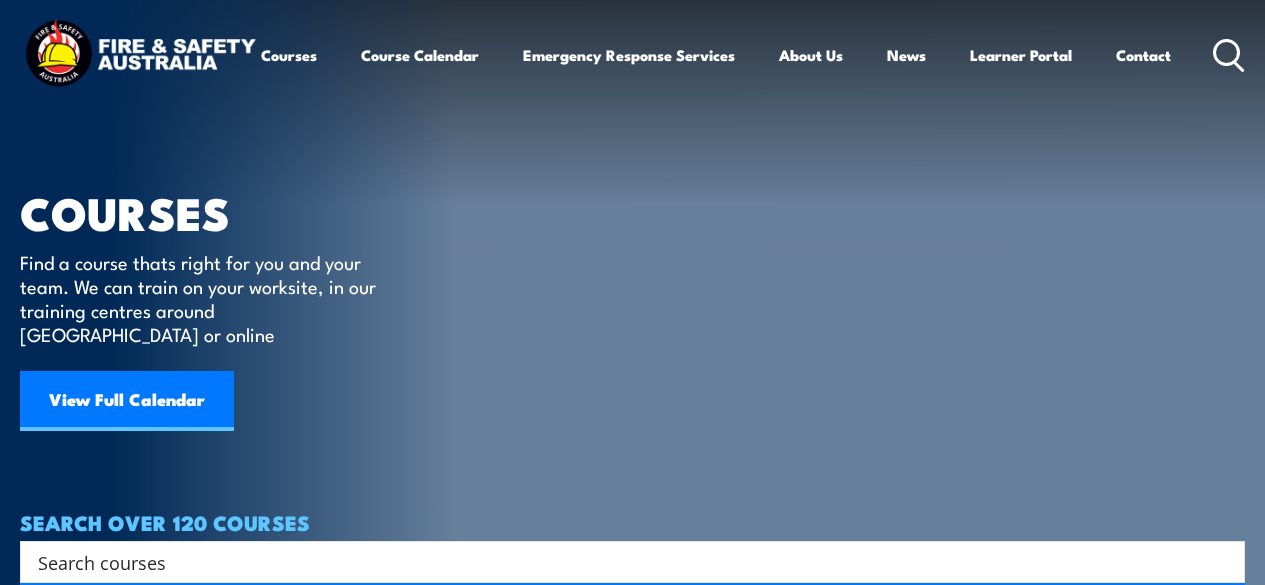 scroll, scrollTop: 0, scrollLeft: 0, axis: both 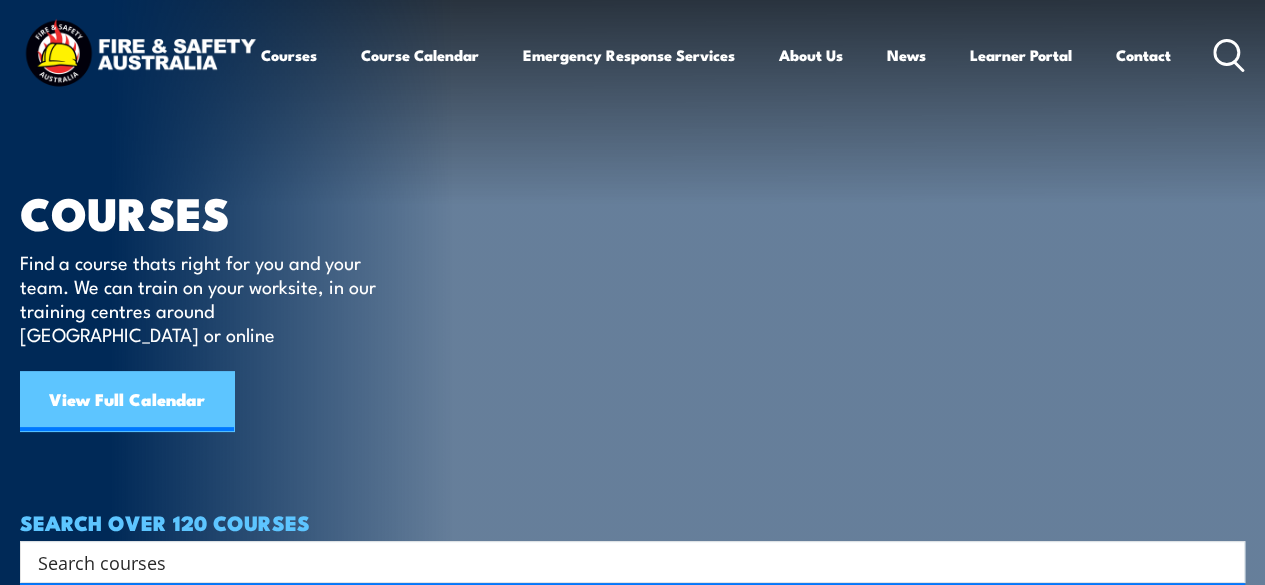 click on "View Full Calendar" at bounding box center (127, 401) 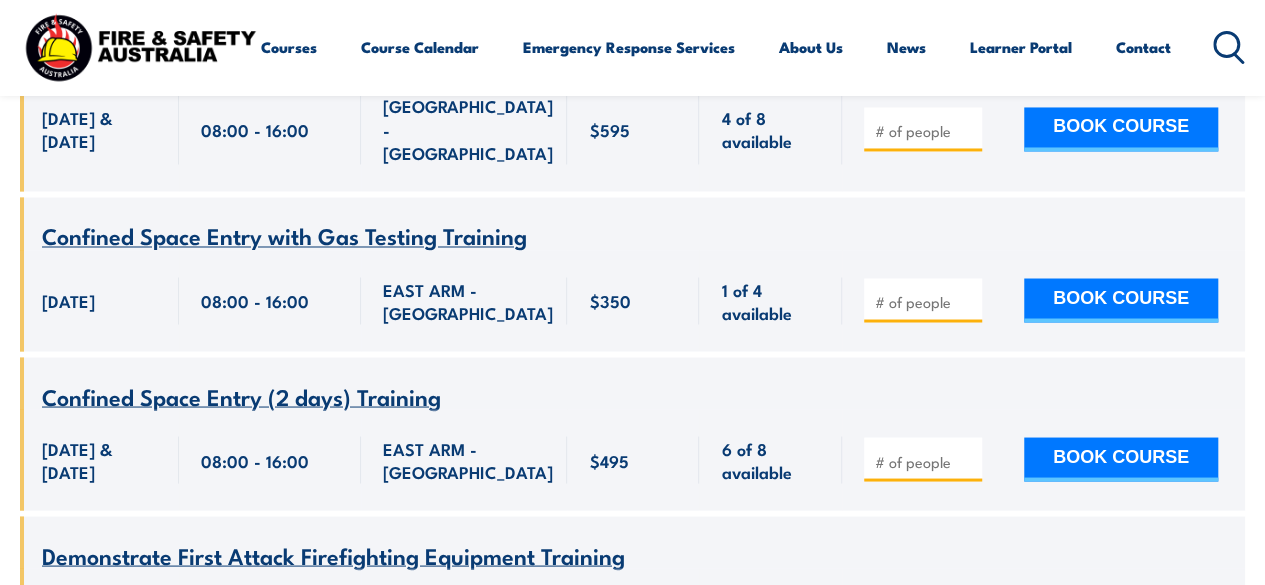 scroll, scrollTop: 2166, scrollLeft: 0, axis: vertical 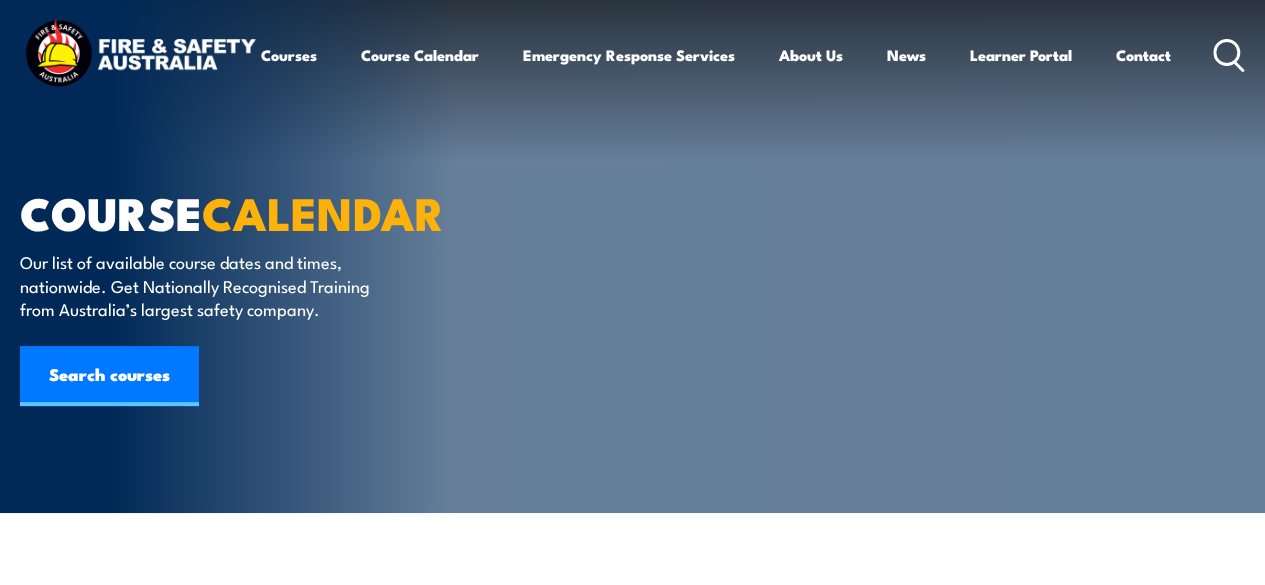click on "Courses
Course Calendar
Emergency Response Services
Services Overview
Emergency Response Solutions
Paramedic & Medical Solutions
Industrial Security Solutions
Emergency Response Vehicles
Safety Advisers
About Us
About FSA
Our promise
Careers
News
Learner Portal
Contact
Home
Course Finder
All Courses
Aviation Safety Training Courses
Confined Space Courses
Electricity Supply Industry (ESI) Courses
Emergency Response Training & Rescue Courses
Fire Safety Training Courses
First Aid Training Courses
Global Wind Organisation (GWO) Courses
HAZMAT Courses
Health & Safety Representative Courses HSR Training
Height Safety & Rescue Courses
Safety Courses" at bounding box center (632, 292) 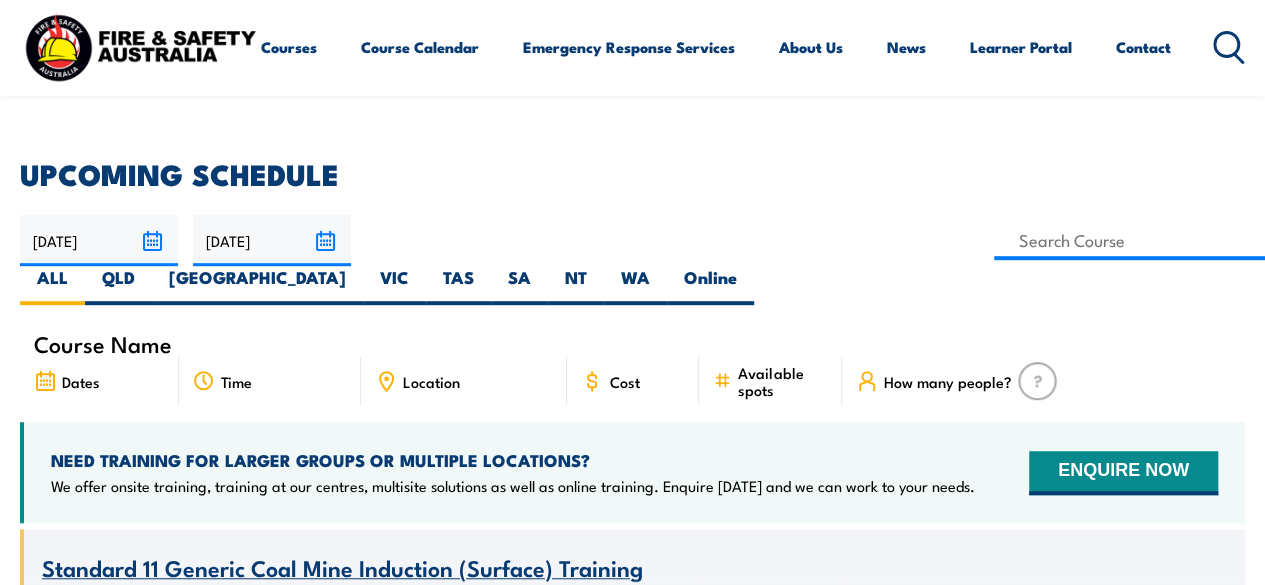 scroll, scrollTop: 480, scrollLeft: 0, axis: vertical 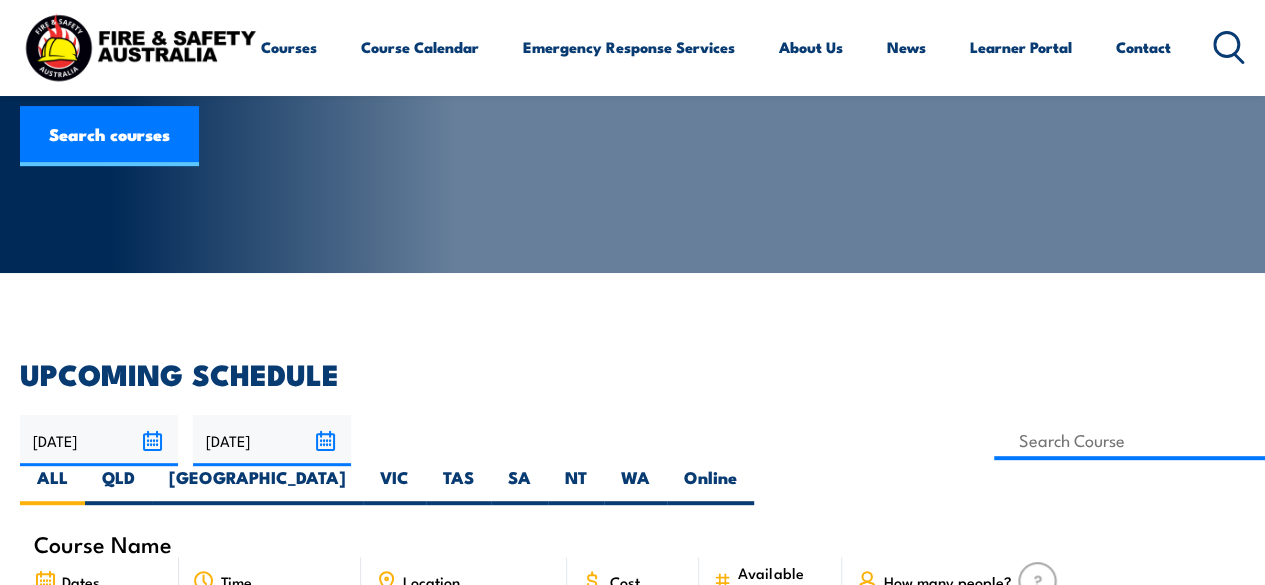 click 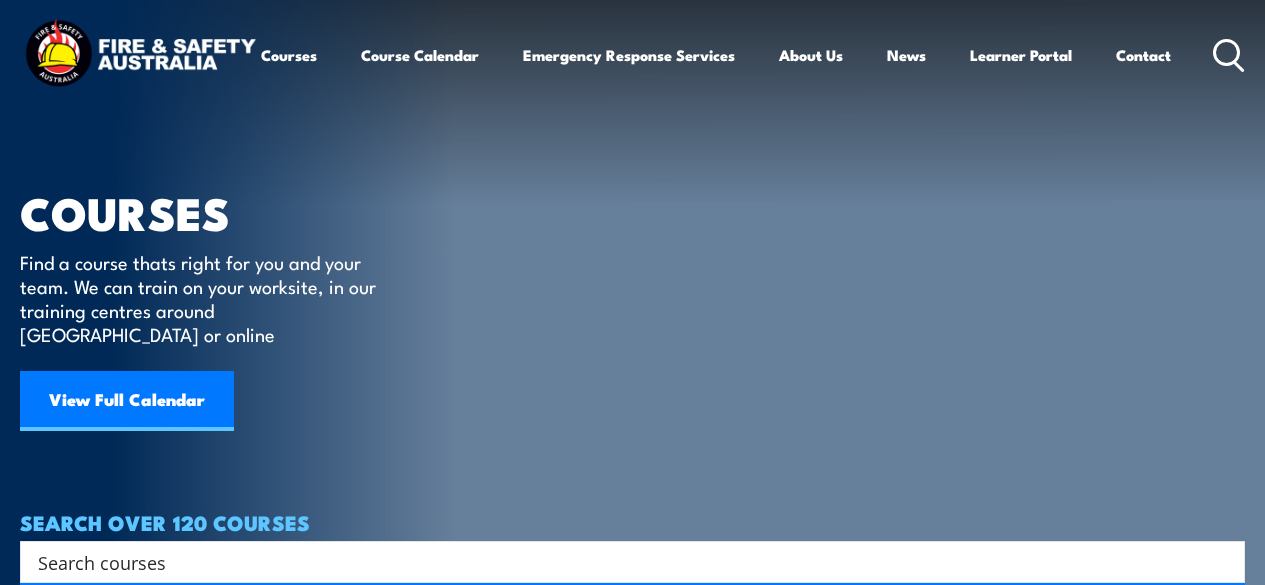 scroll, scrollTop: 0, scrollLeft: 0, axis: both 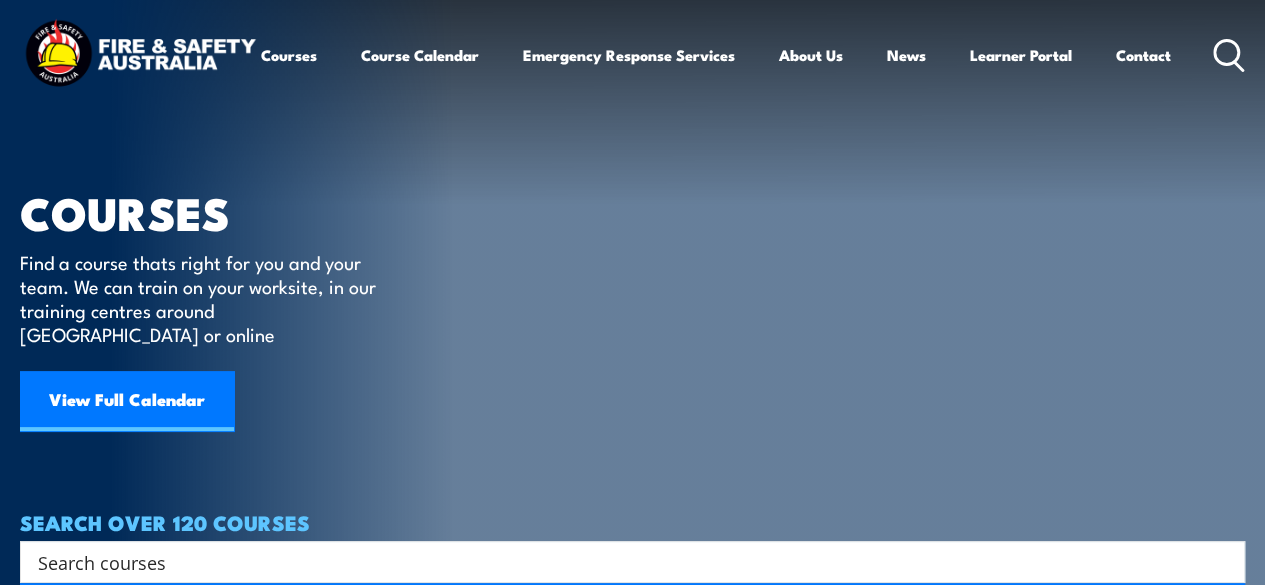 click 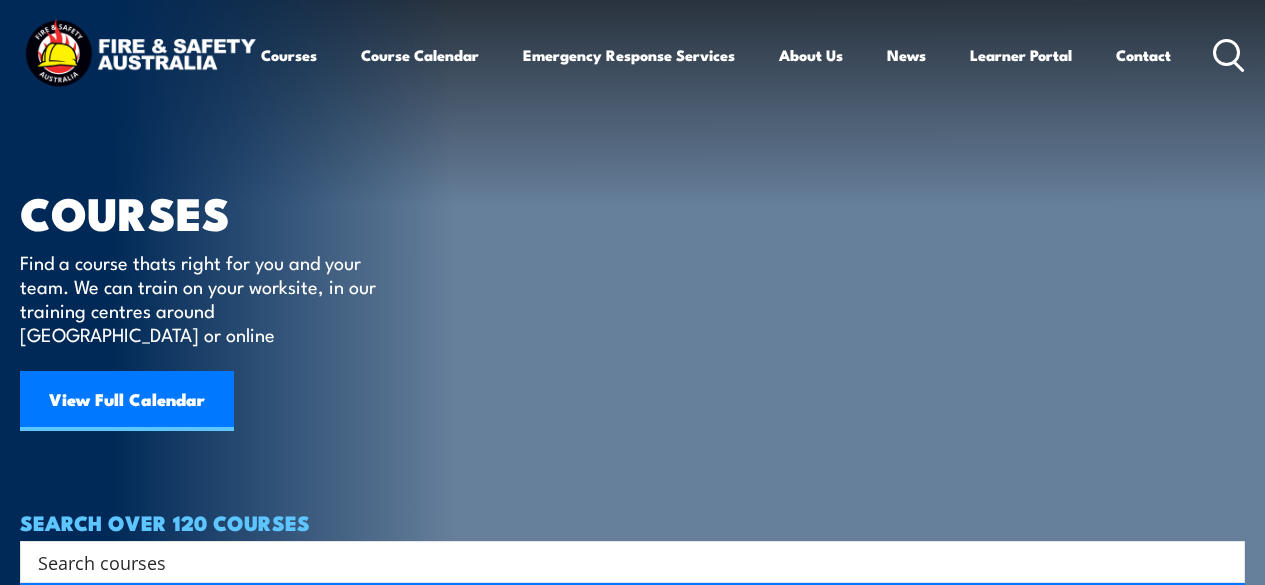 scroll, scrollTop: 0, scrollLeft: 0, axis: both 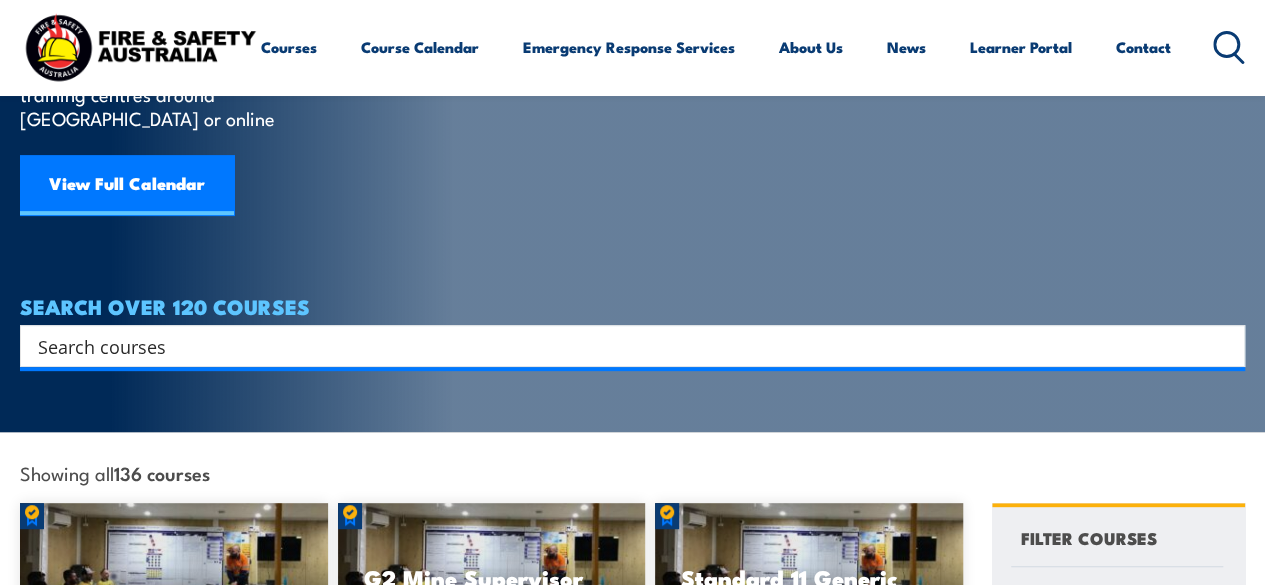 click on "Search" at bounding box center [632, 346] 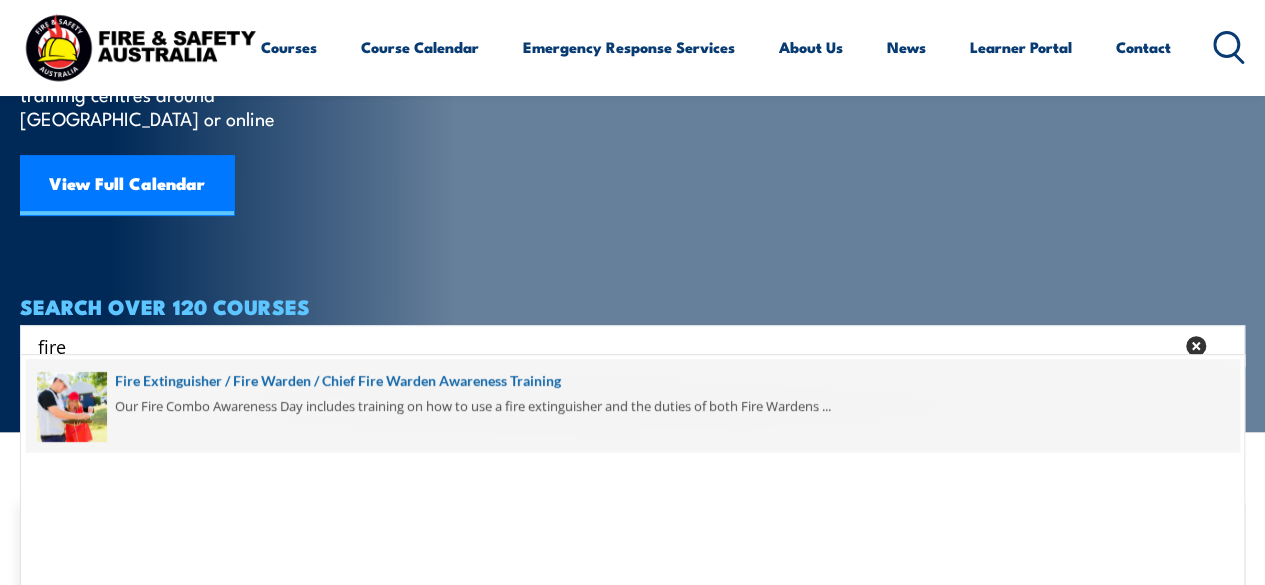 type on "fire" 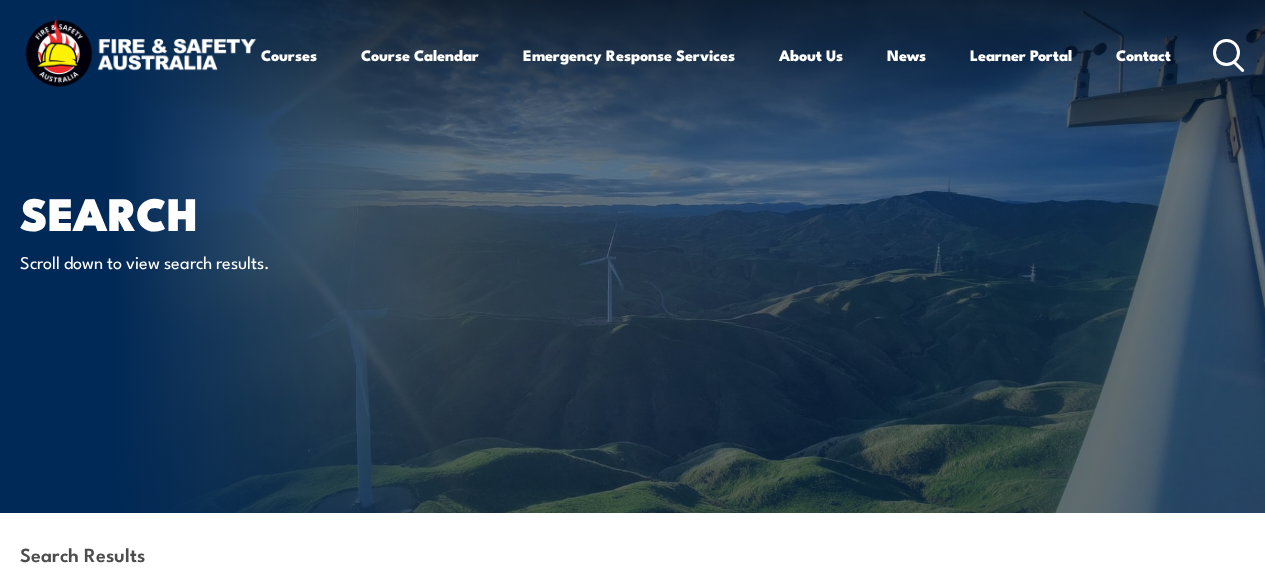 scroll, scrollTop: 0, scrollLeft: 0, axis: both 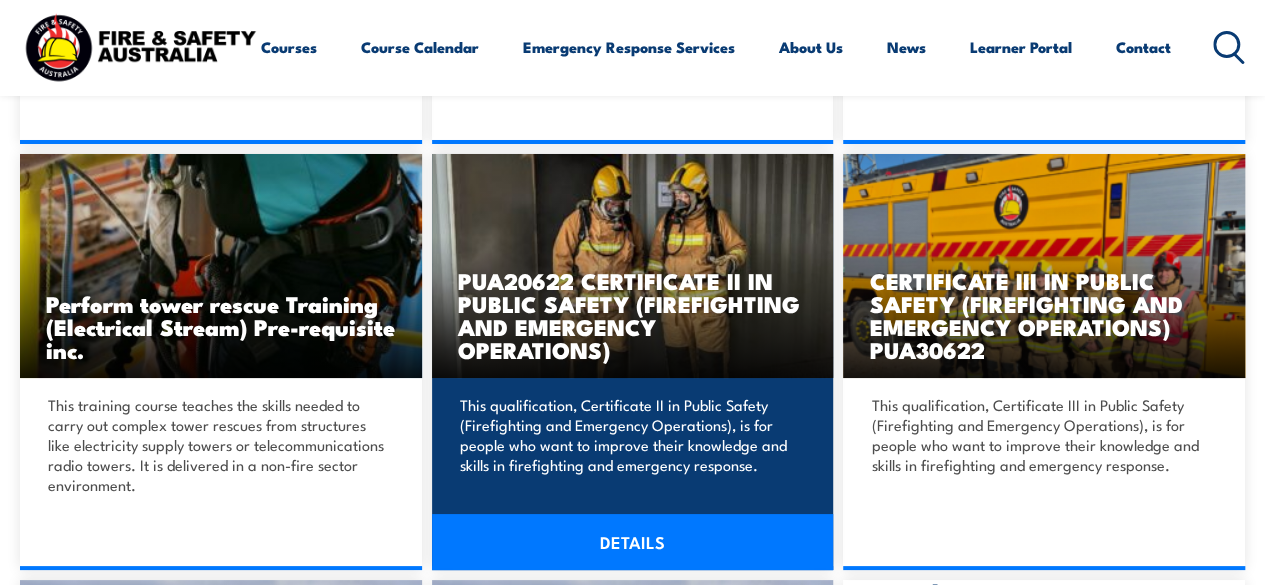 click on "PUA20622 CERTIFICATE II IN PUBLIC SAFETY (FIREFIGHTING AND EMERGENCY OPERATIONS)" at bounding box center (633, 315) 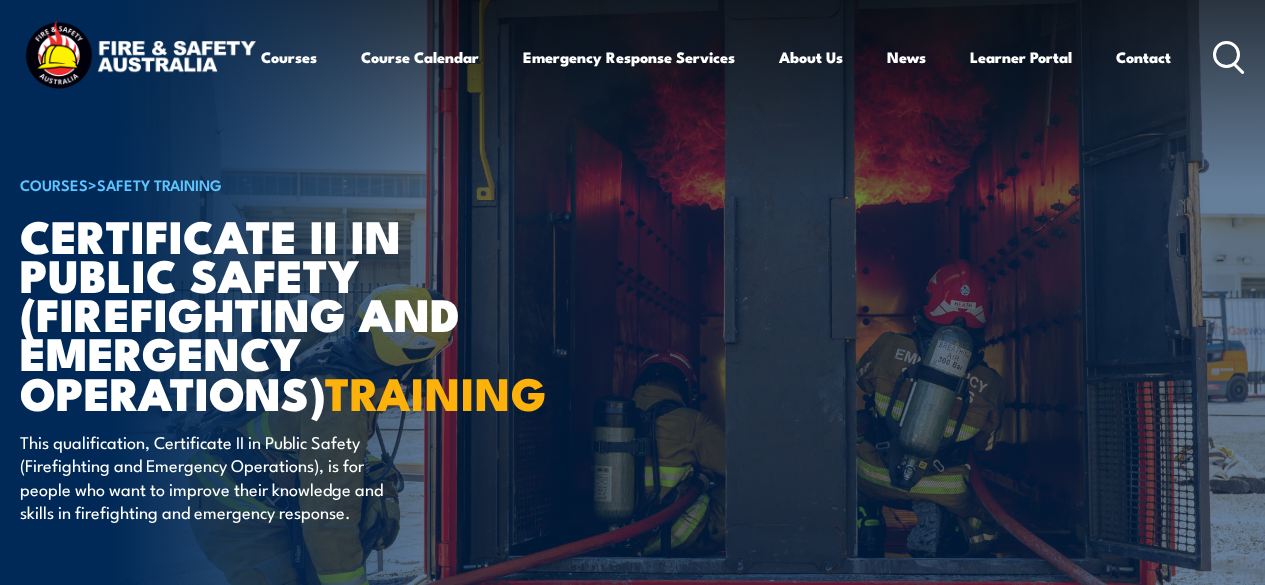 scroll, scrollTop: 0, scrollLeft: 0, axis: both 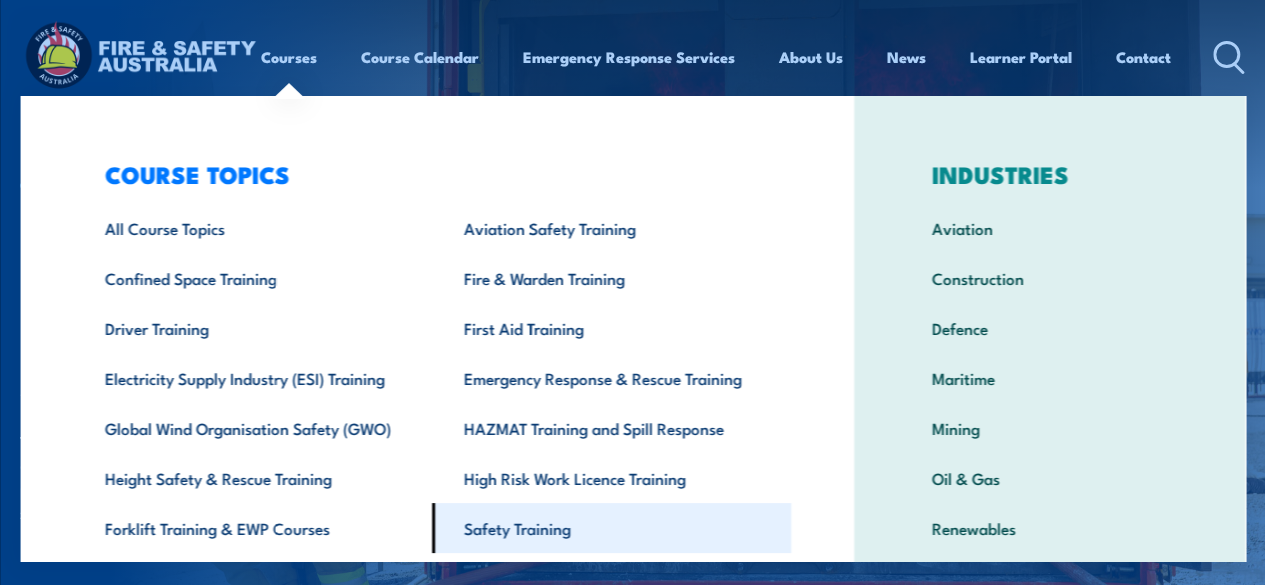 click on "Safety Training" at bounding box center (611, 528) 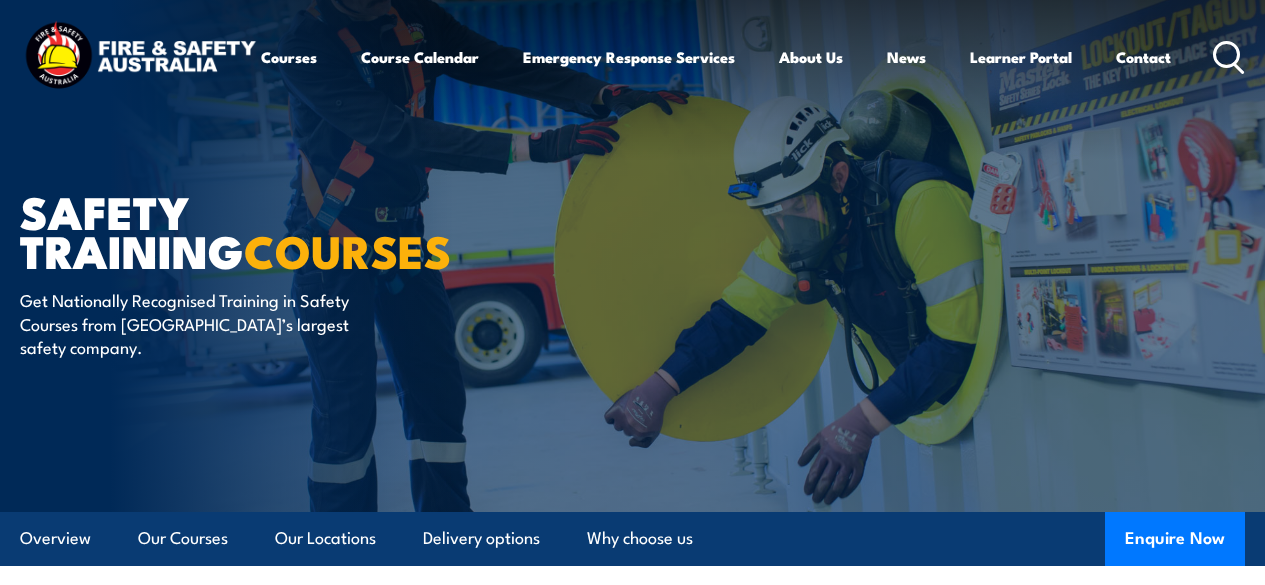 scroll, scrollTop: 0, scrollLeft: 0, axis: both 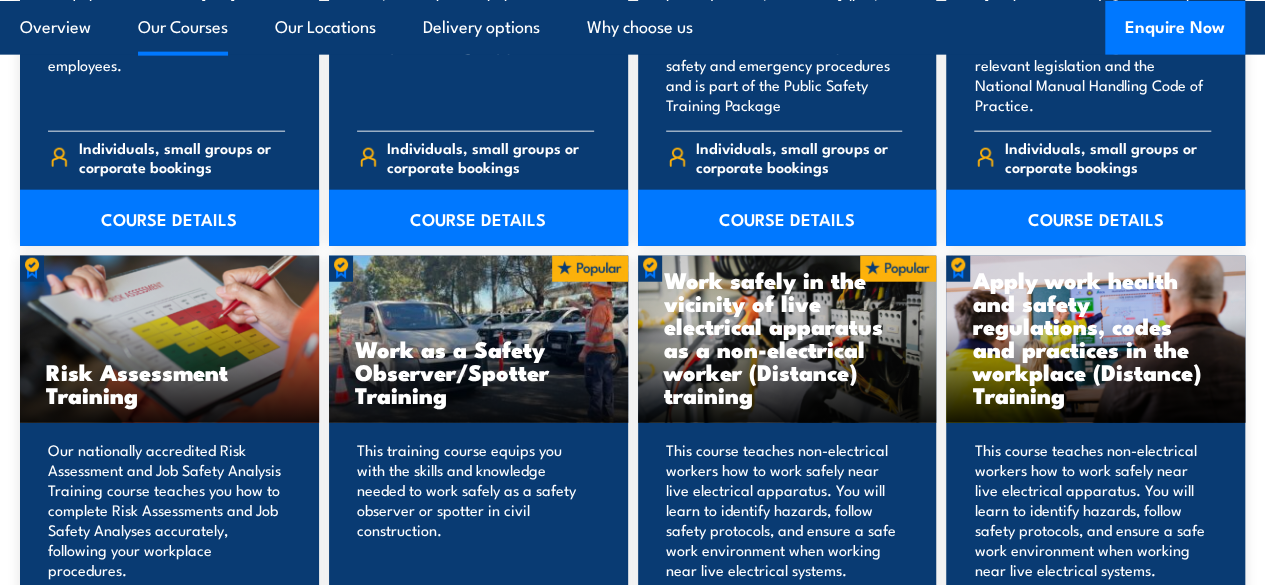 click on "Risk Assessment Training" at bounding box center [169, 383] 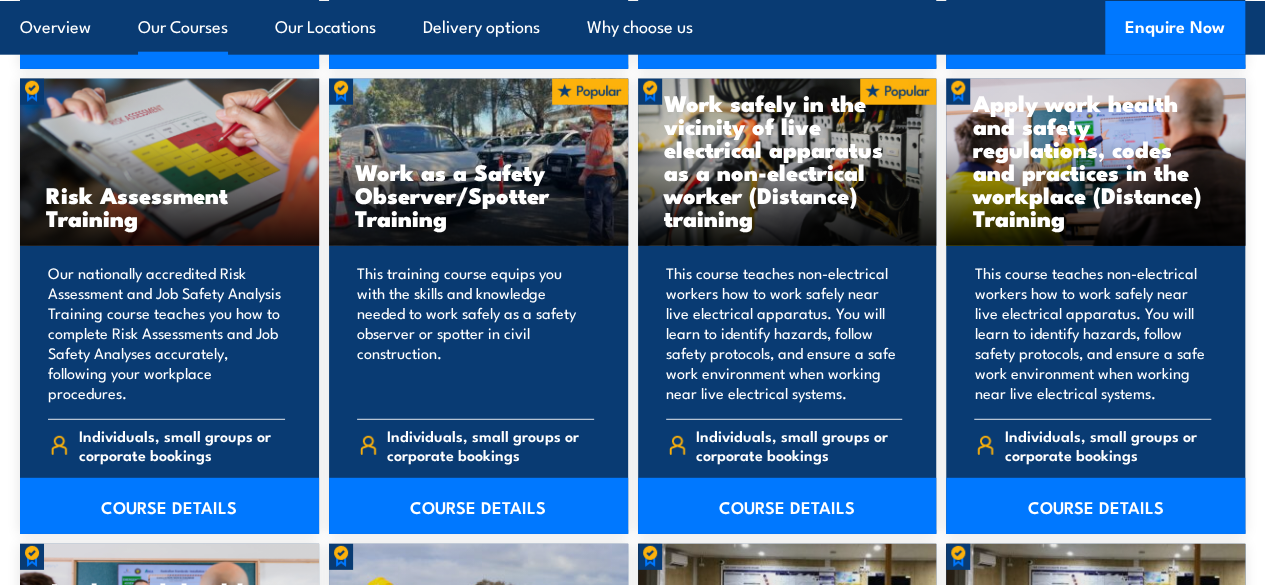 scroll, scrollTop: 2584, scrollLeft: 0, axis: vertical 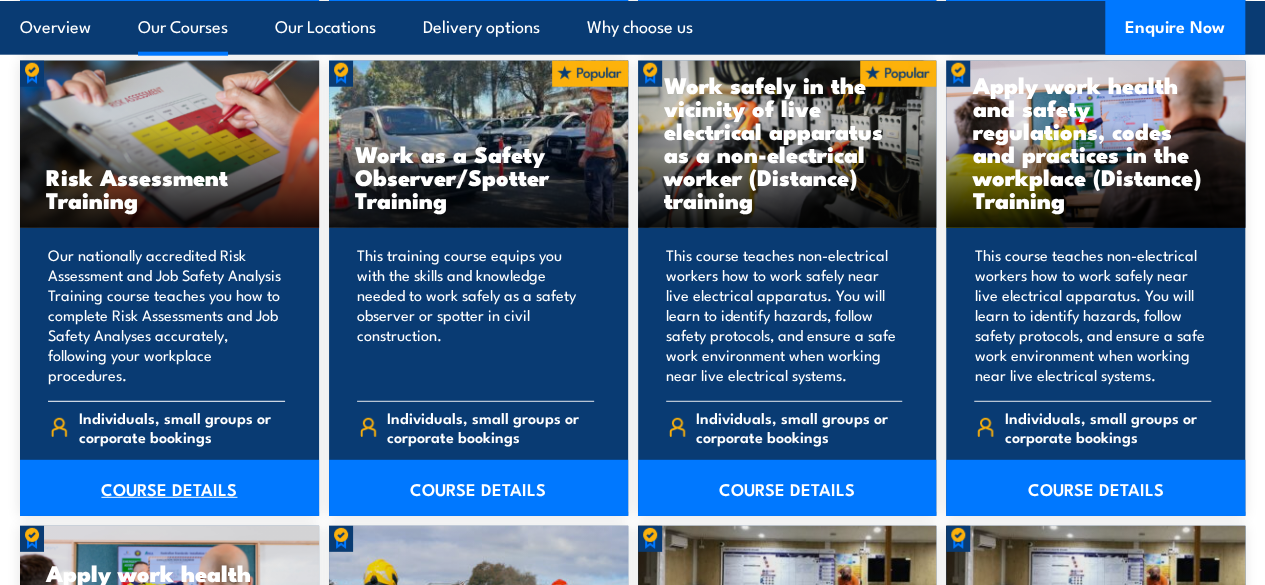 click on "COURSE DETAILS" at bounding box center (169, 488) 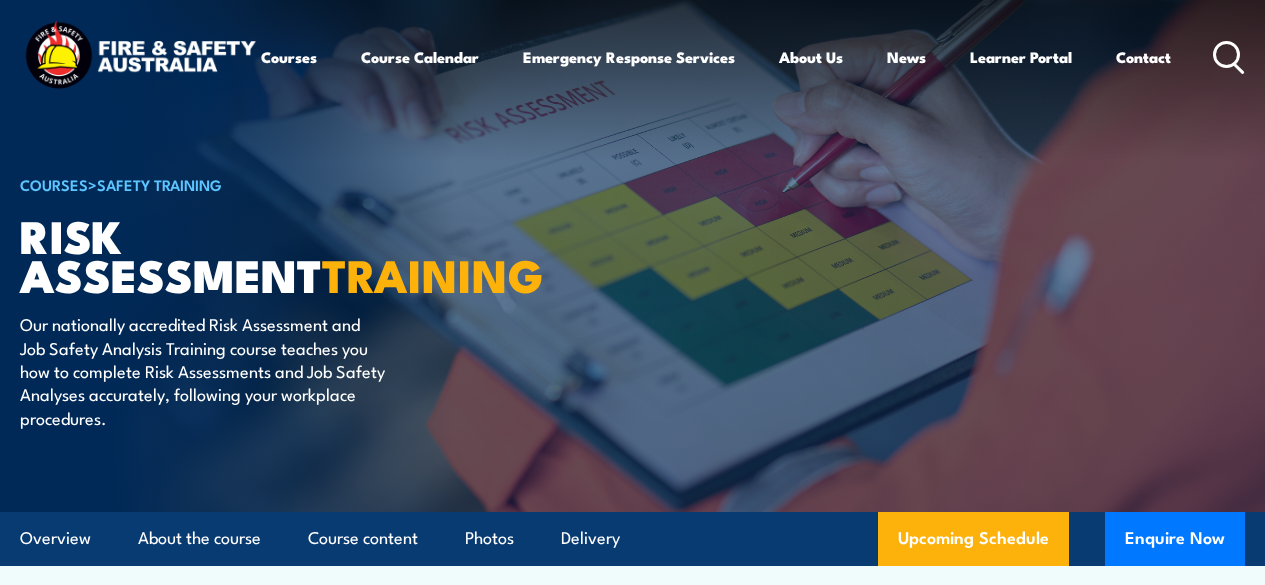 scroll, scrollTop: 0, scrollLeft: 0, axis: both 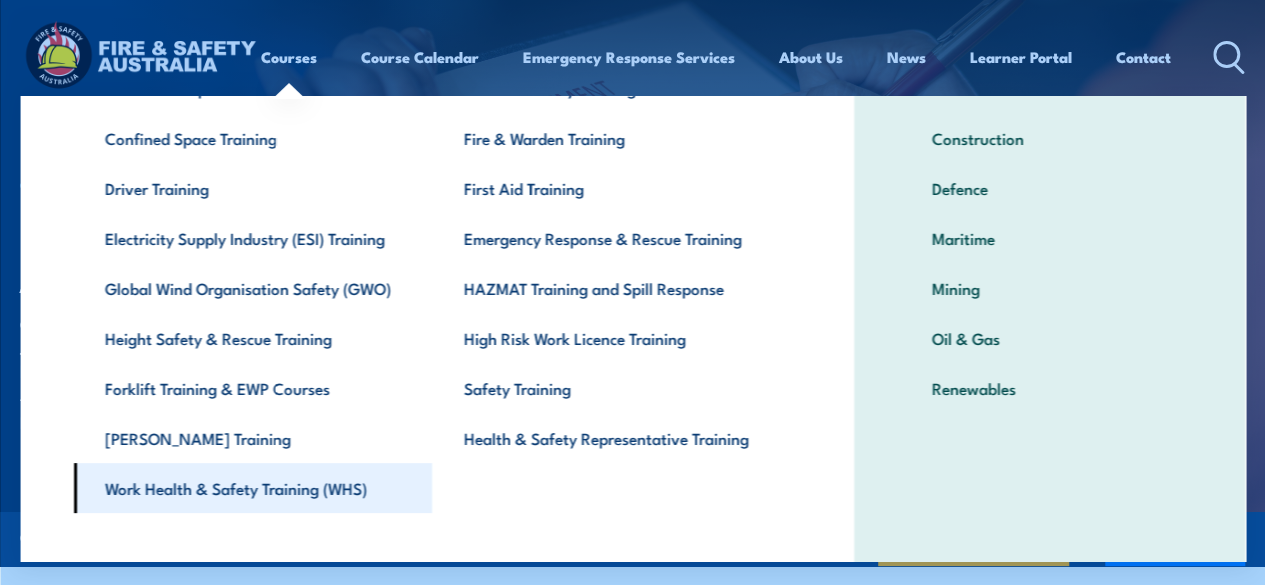 click on "Work Health & Safety Training (WHS)" at bounding box center (252, 488) 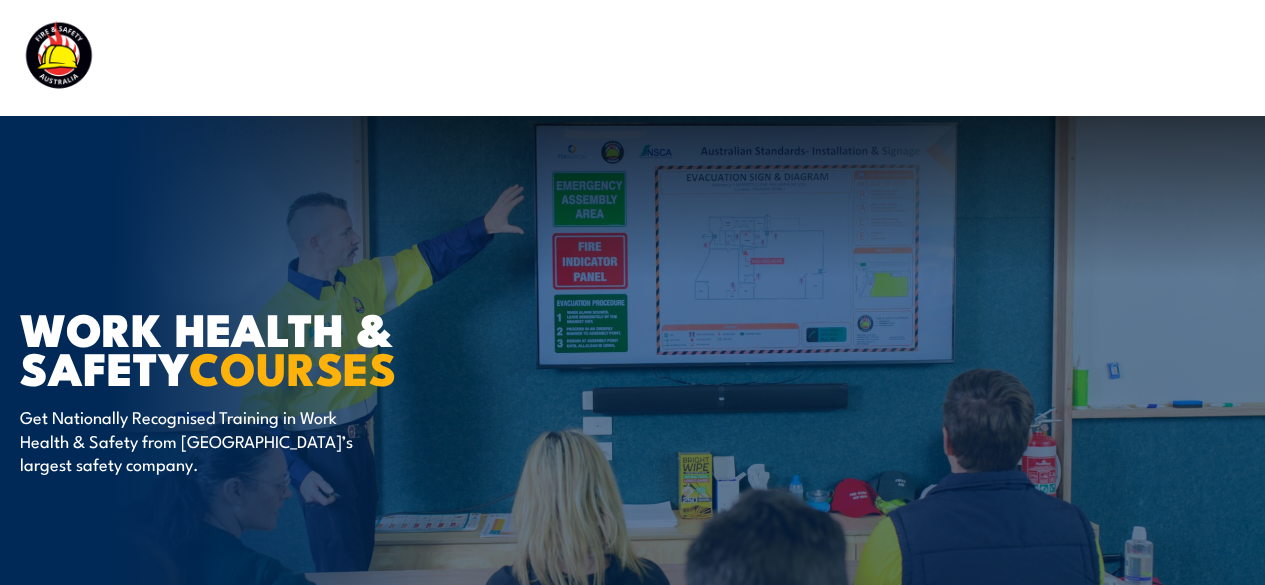 scroll, scrollTop: 0, scrollLeft: 0, axis: both 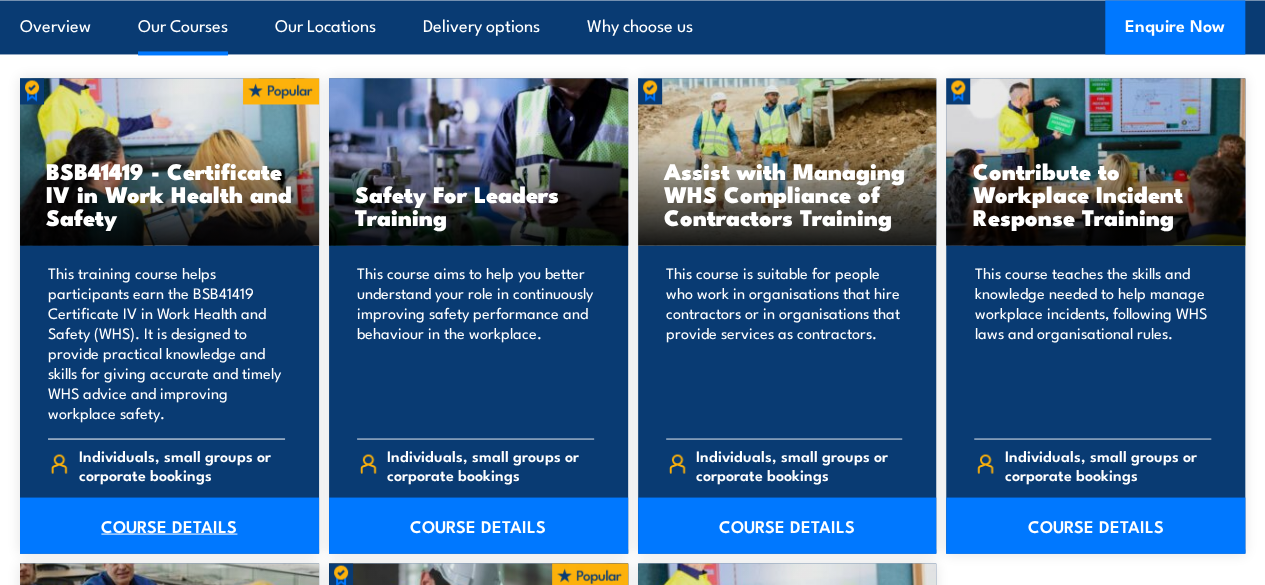 click on "COURSE DETAILS" at bounding box center (169, 525) 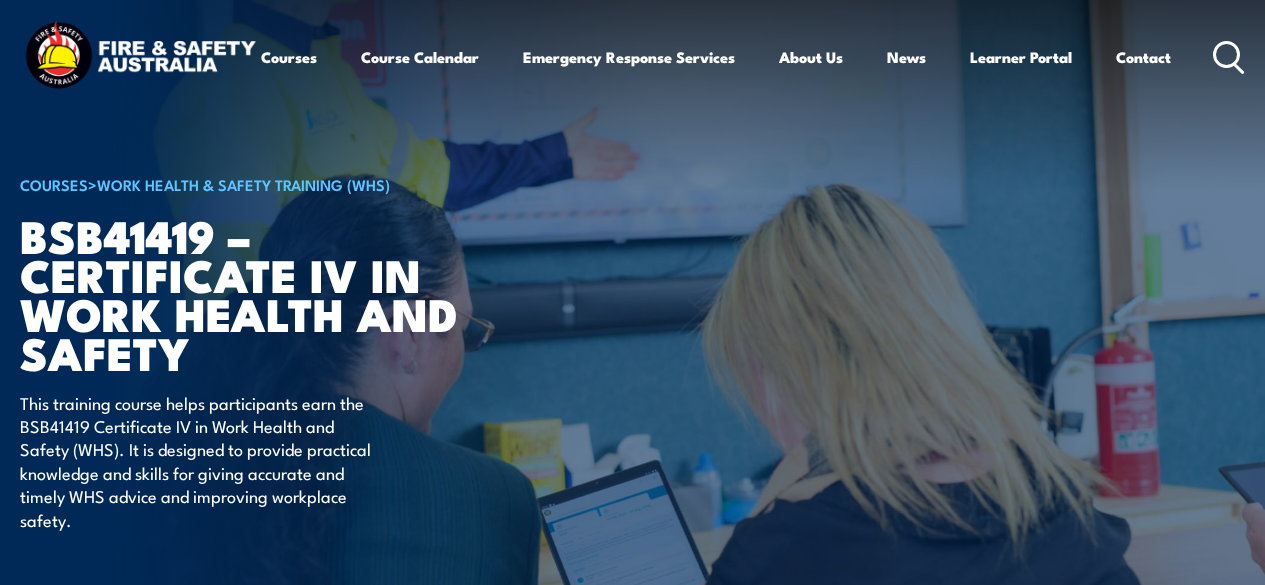 scroll, scrollTop: 0, scrollLeft: 0, axis: both 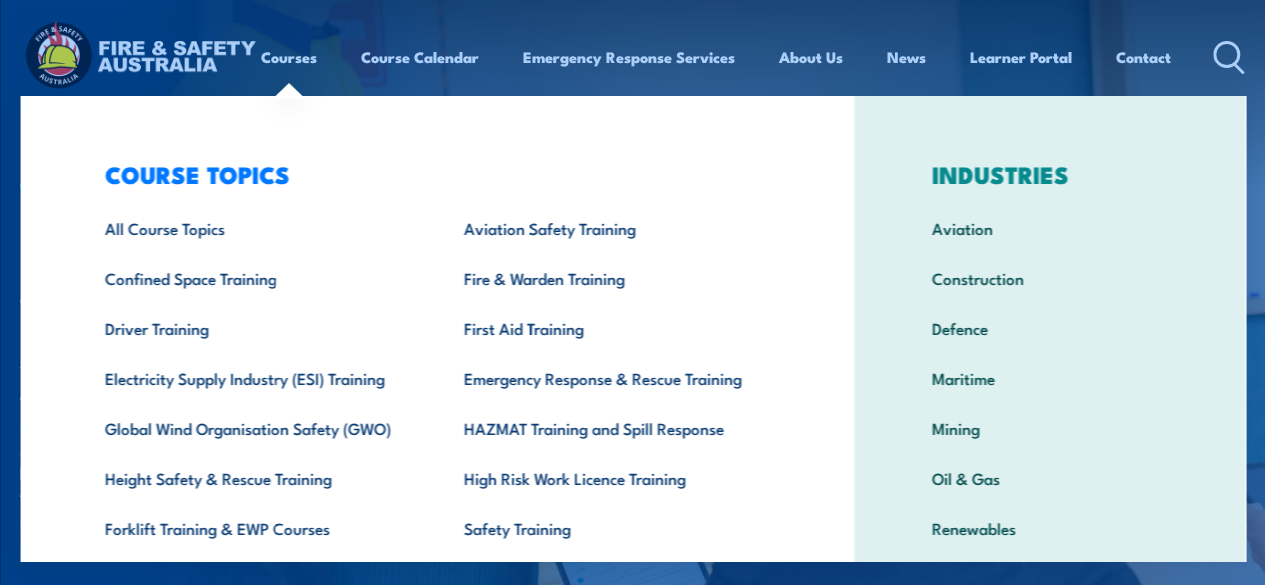 click on "COURSE TOPICS
All Course Topics
Aviation Safety Training Confined Space Training Fire & Warden Training Driver Training First Aid Training Electricity Supply Industry (ESI) Training Emergency Response & Rescue Training Global Wind Organisation Safety (GWO) HAZMAT Training and Spill Response Height Safety & Rescue Training High Risk Work Licence Training Forklift Training & EWP Courses Safety Training Santos Training Health & Safety Representative Training Work Health & Safety Training (WHS)" at bounding box center [437, 412] 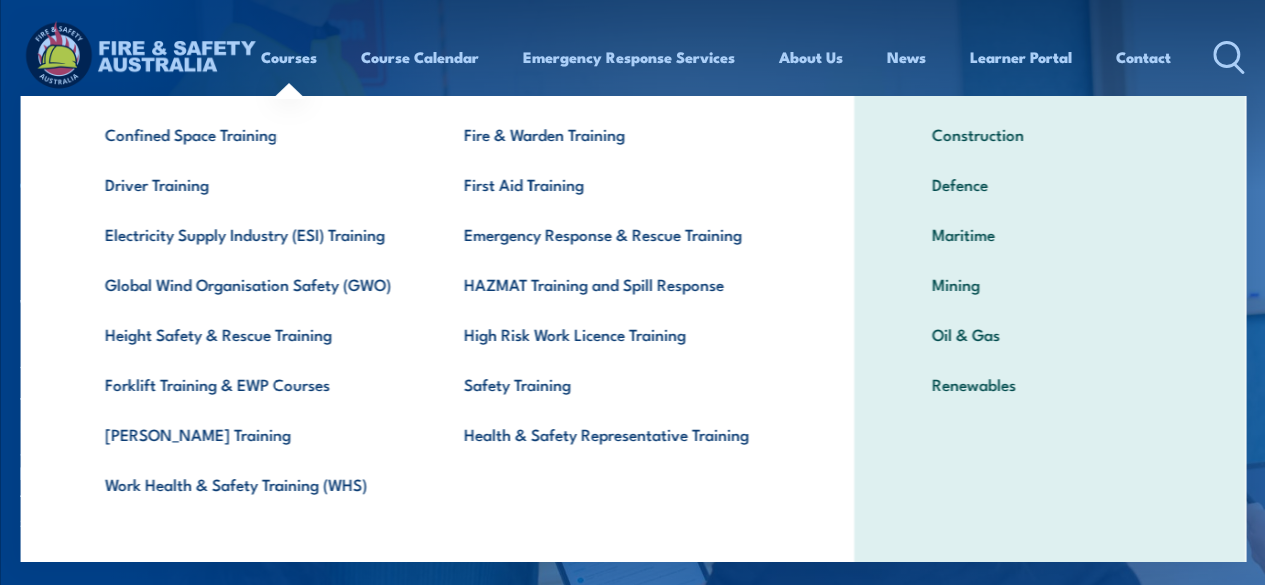 scroll, scrollTop: 166, scrollLeft: 0, axis: vertical 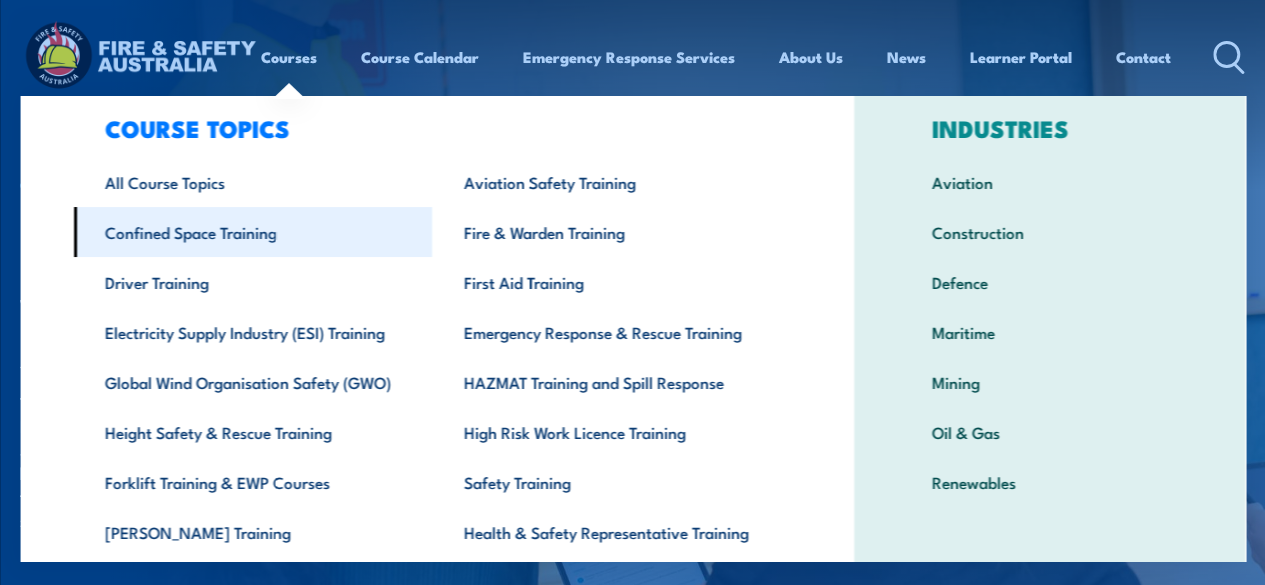click on "All Course Topics
Aviation Safety Training Confined Space Training Fire & Warden Training Driver Training First Aid Training Electricity Supply Industry (ESI) Training Emergency Response & Rescue Training Global Wind Organisation Safety (GWO) HAZMAT Training and Spill Response Height Safety & Rescue Training High Risk Work Licence Training Forklift Training & EWP Courses Safety Training Santos Training Health & Safety Representative Training Work Health & Safety Training (WHS)" at bounding box center [432, 382] 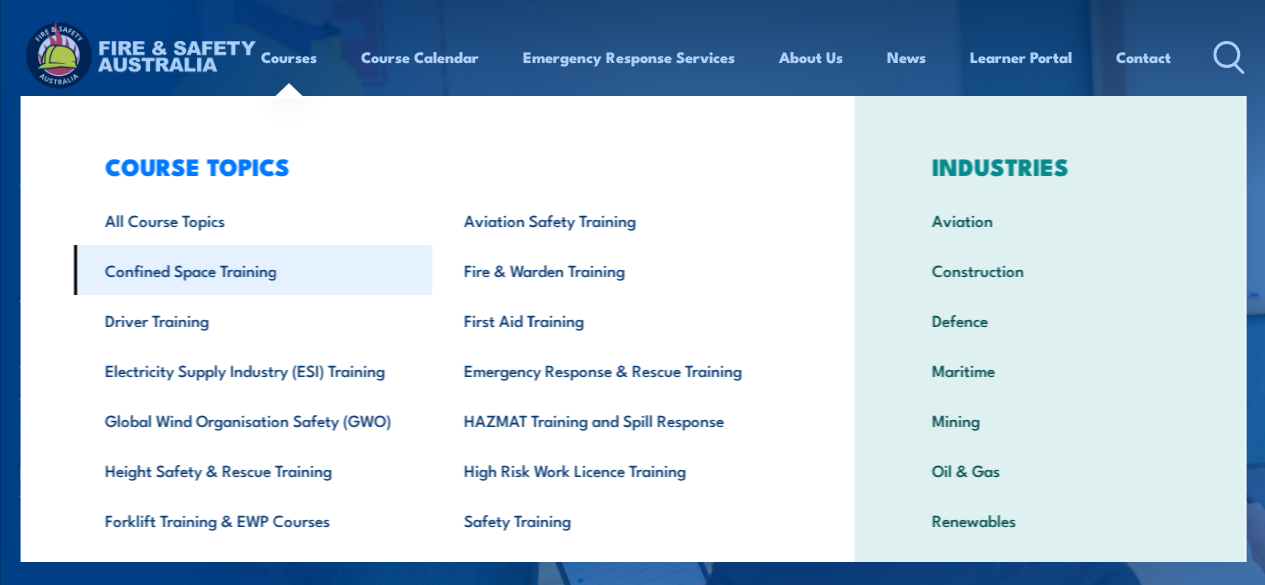 scroll, scrollTop: 6, scrollLeft: 0, axis: vertical 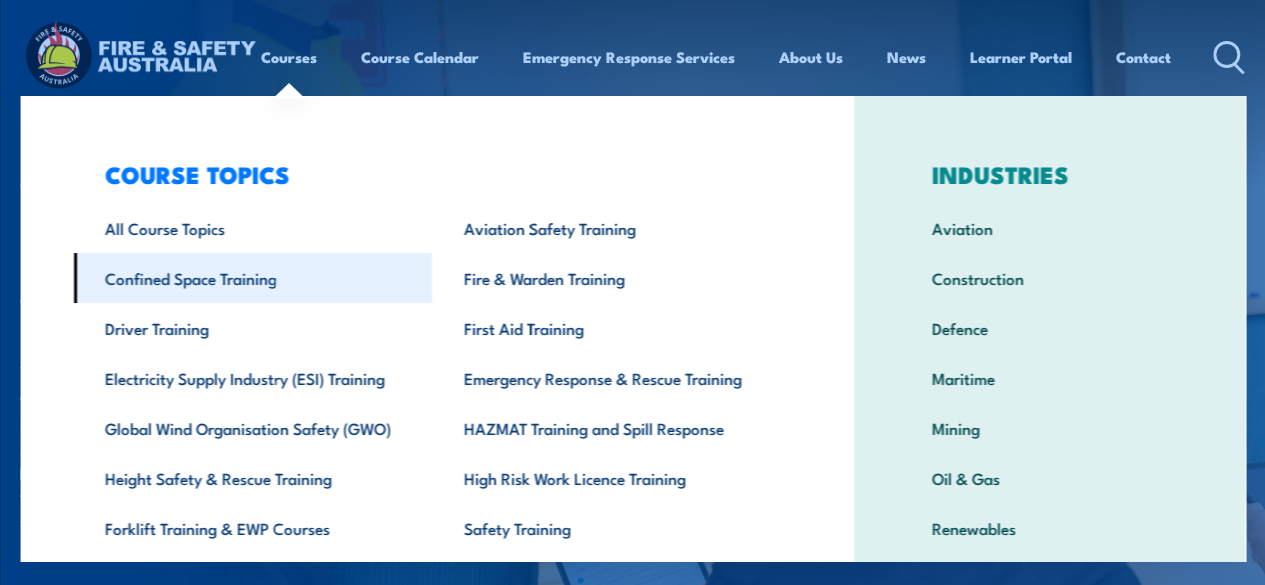 click on "All Course Topics" at bounding box center [252, 228] 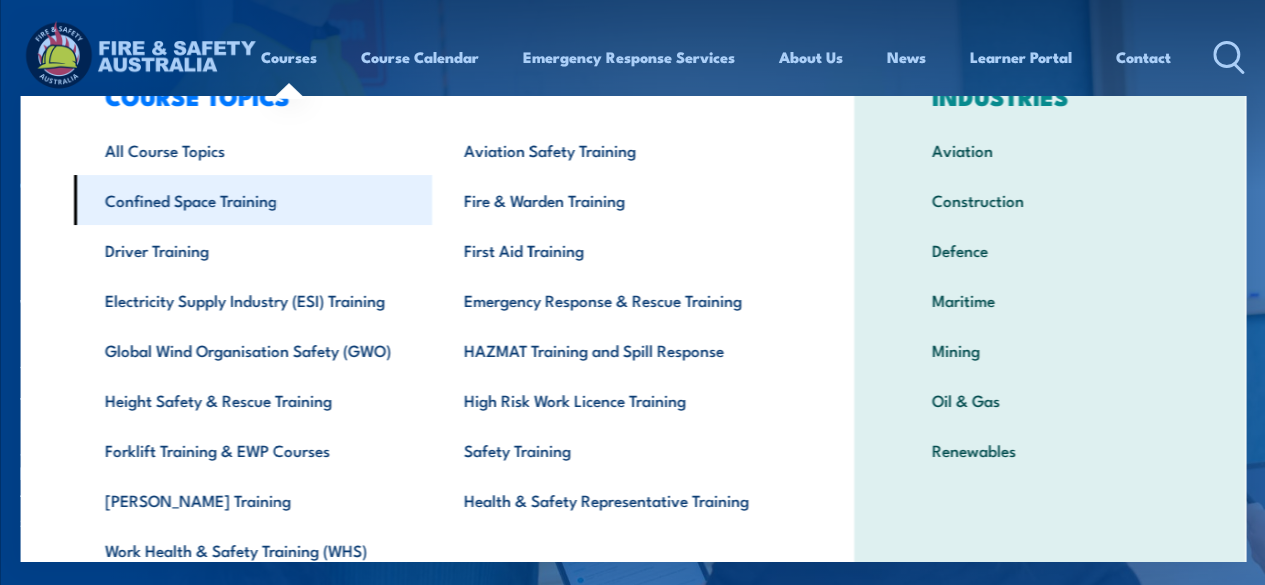 scroll, scrollTop: 80, scrollLeft: 0, axis: vertical 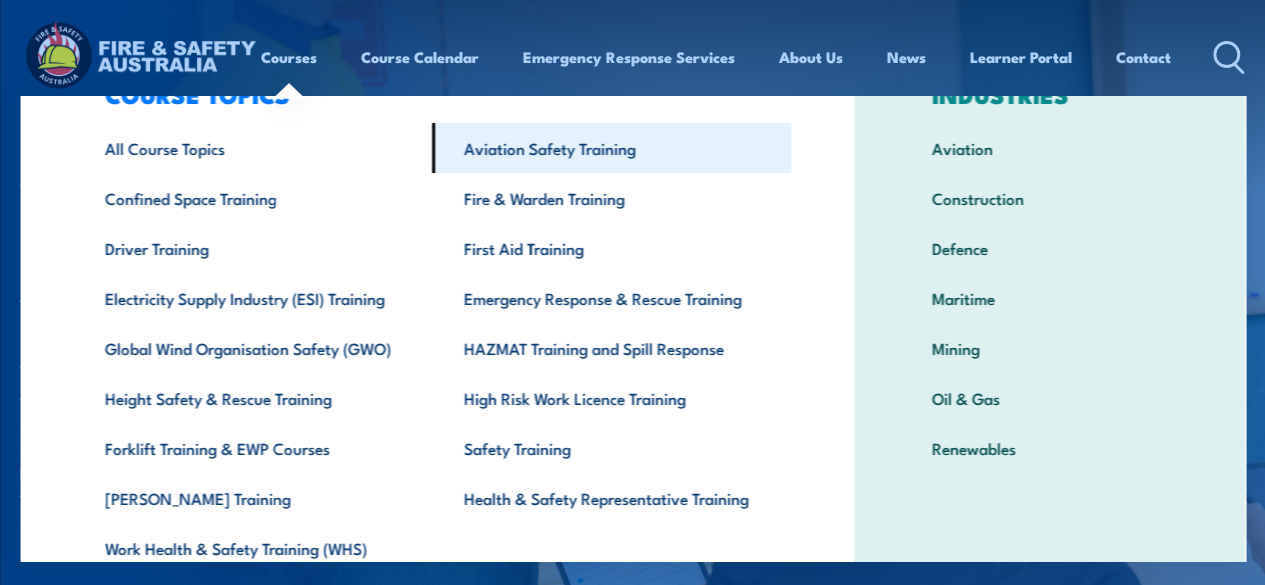 click on "Aviation Safety Training" at bounding box center [611, 148] 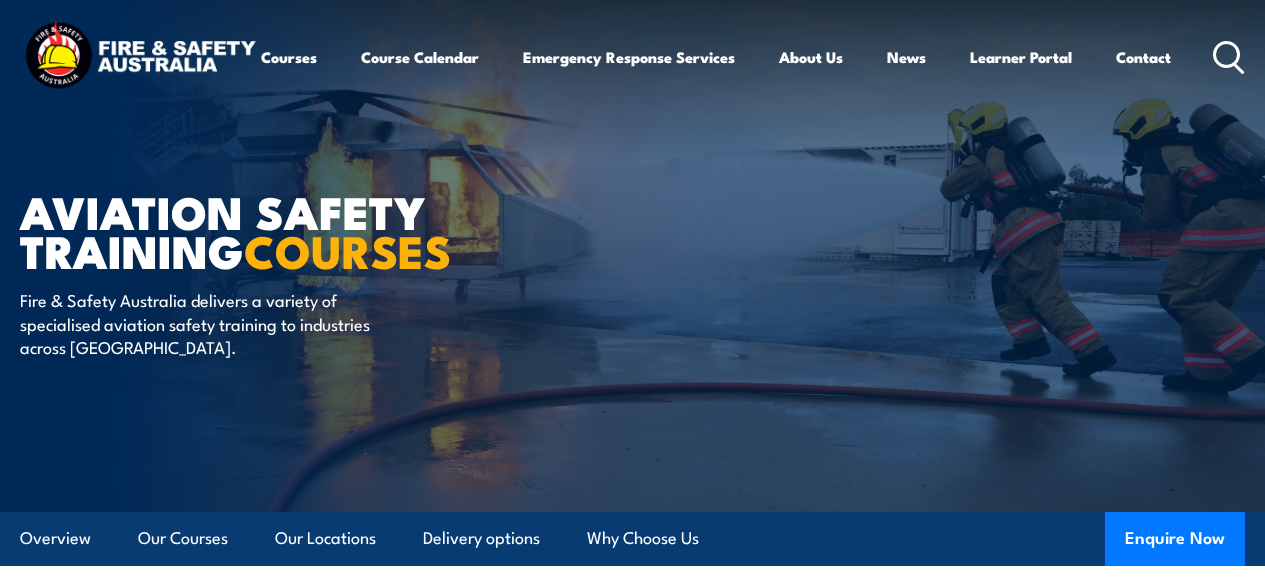 scroll, scrollTop: 0, scrollLeft: 0, axis: both 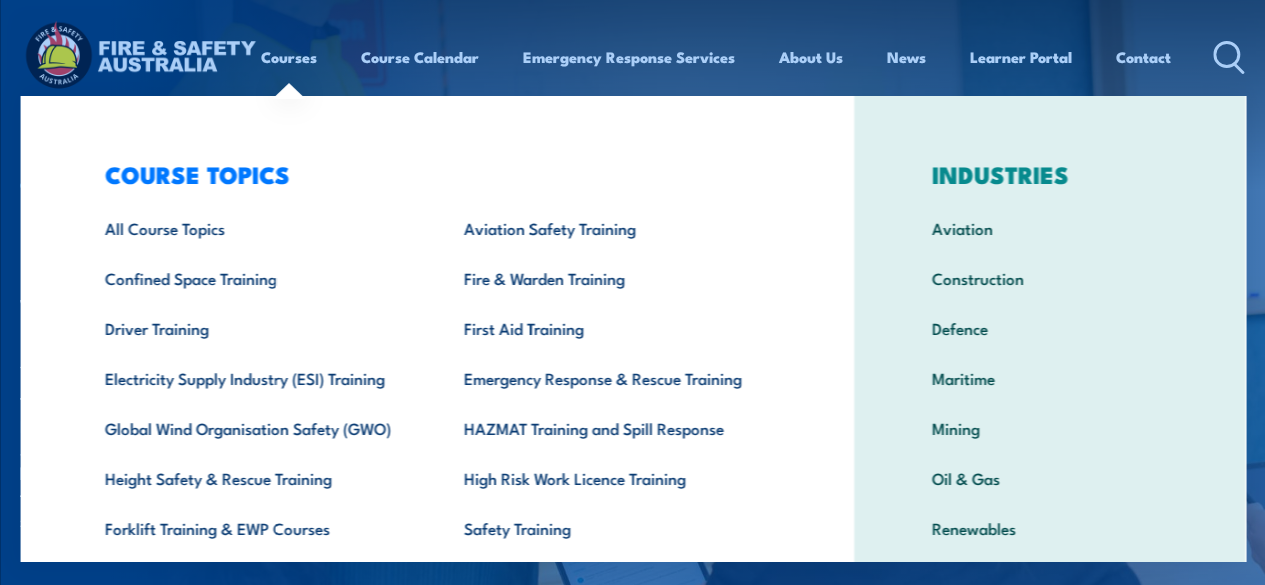 click on "COURSE TOPICS
All Course Topics
Aviation Safety Training Confined Space Training Fire & Warden Training Driver Training First Aid Training Electricity Supply Industry (ESI) Training Emergency Response & Rescue Training Global Wind Organisation Safety (GWO) HAZMAT Training and Spill Response Height Safety & Rescue Training High Risk Work Licence Training Forklift Training & EWP Courses Safety Training Santos Training Health & Safety Representative Training Work Health & Safety Training (WHS)" at bounding box center [437, 412] 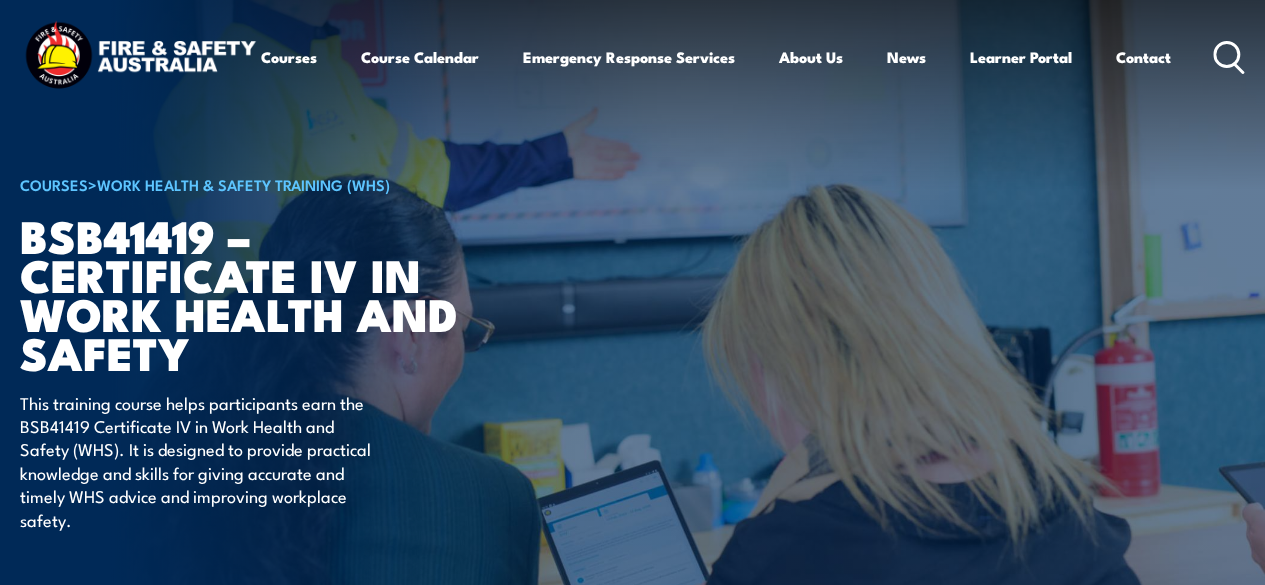 click at bounding box center (632, 302) 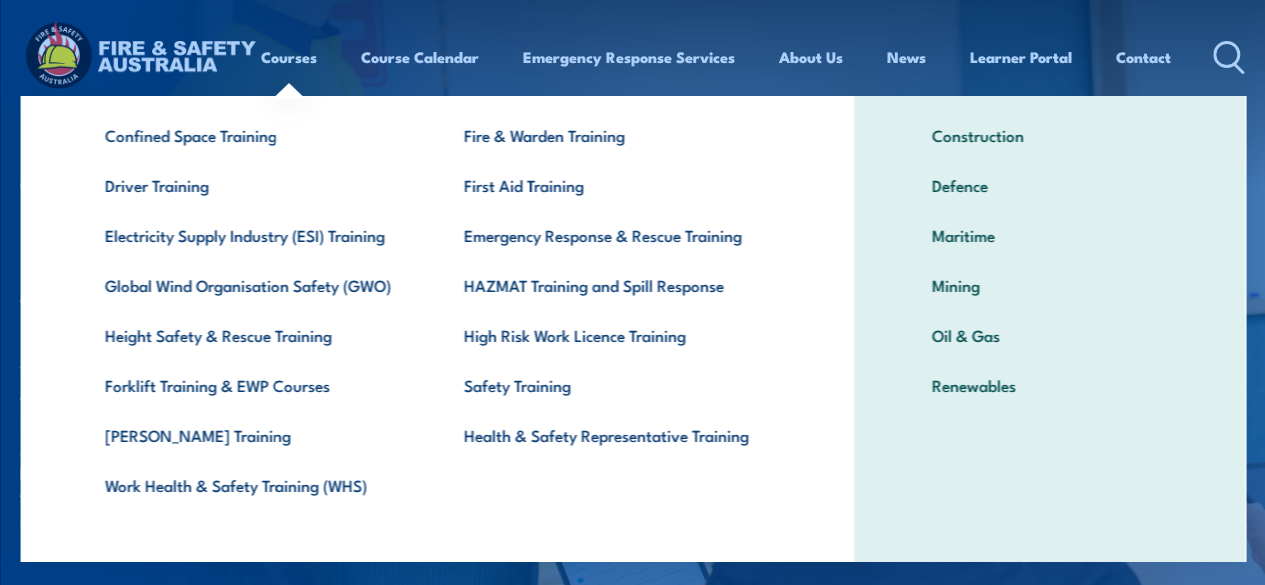 scroll, scrollTop: 166, scrollLeft: 0, axis: vertical 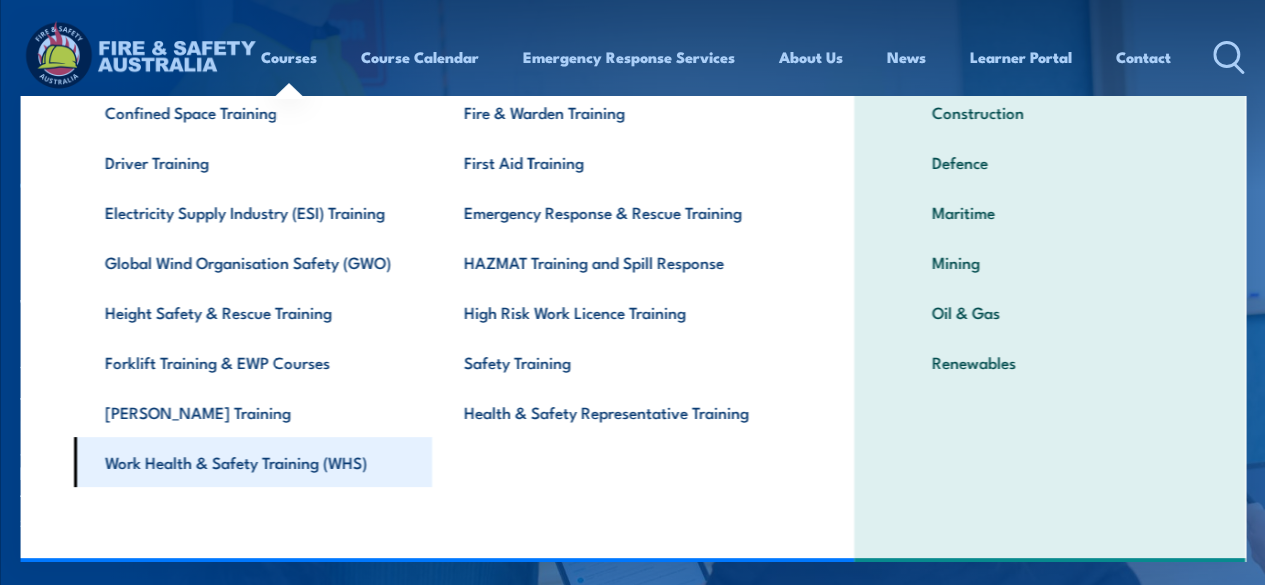 click on "Work Health & Safety Training (WHS)" at bounding box center [252, 462] 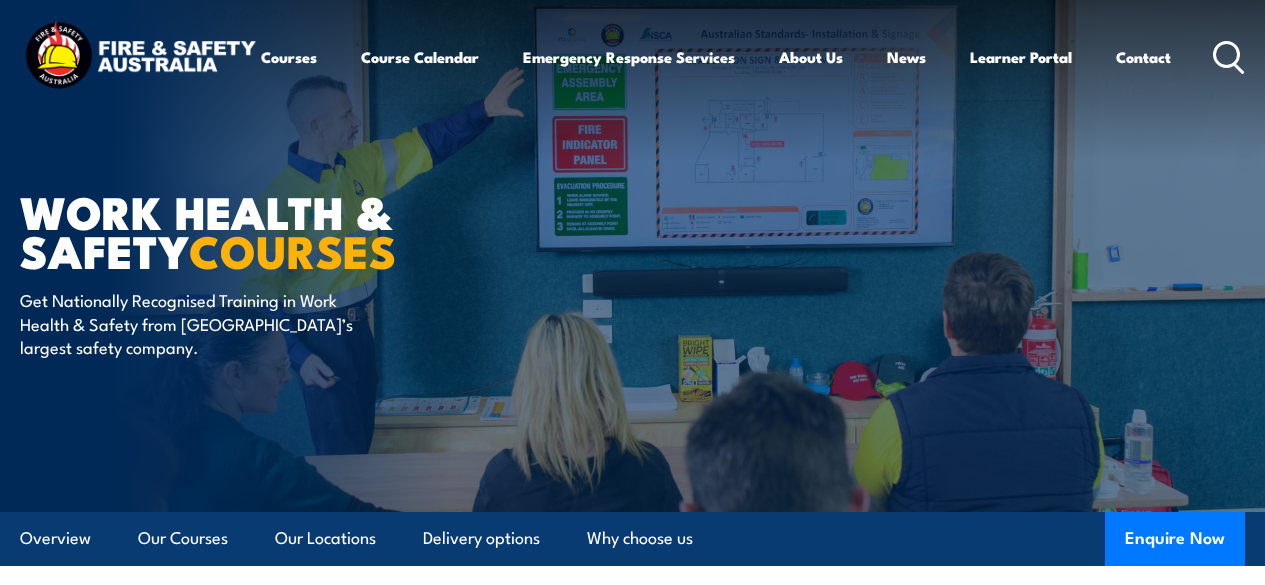 scroll, scrollTop: 0, scrollLeft: 0, axis: both 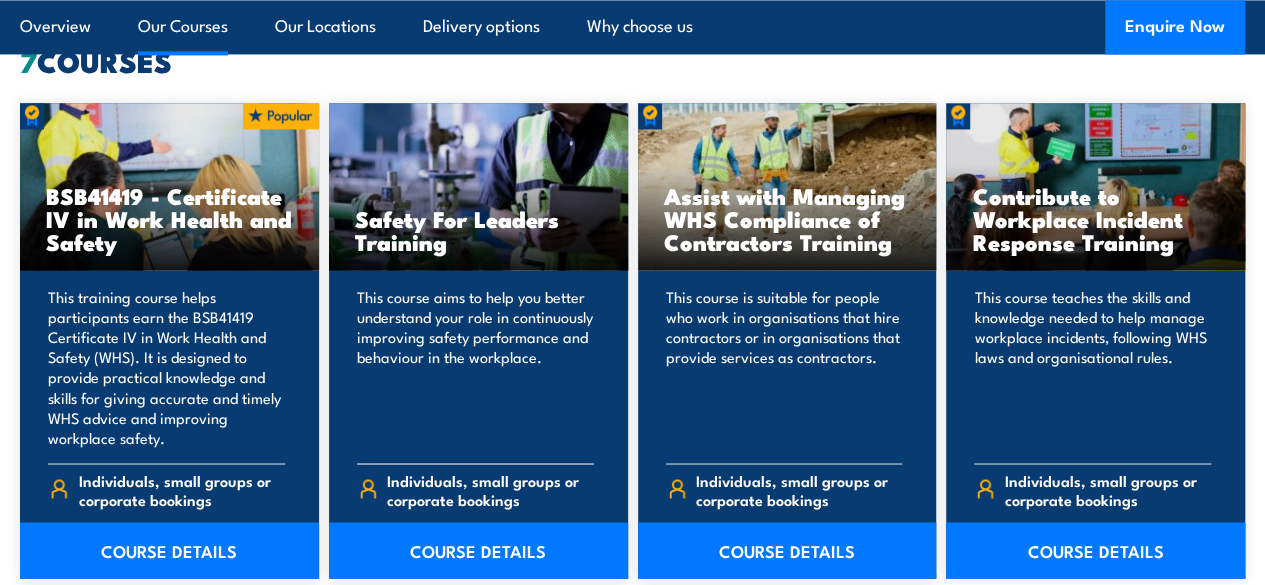 click on "Safety For Leaders Training" at bounding box center [478, 186] 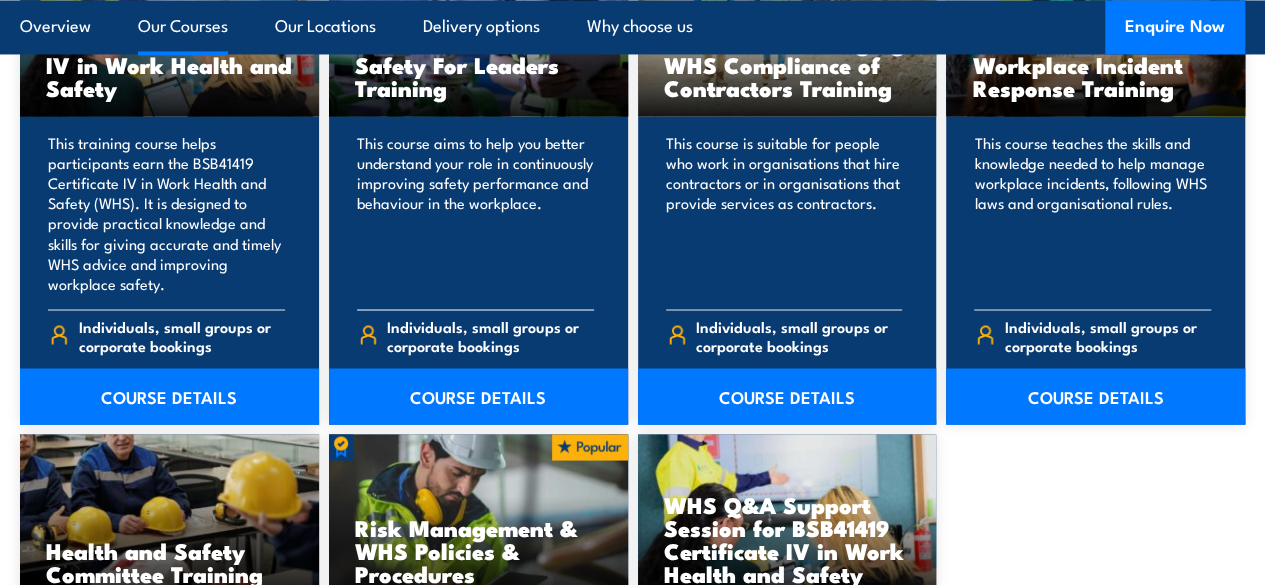 scroll, scrollTop: 1672, scrollLeft: 0, axis: vertical 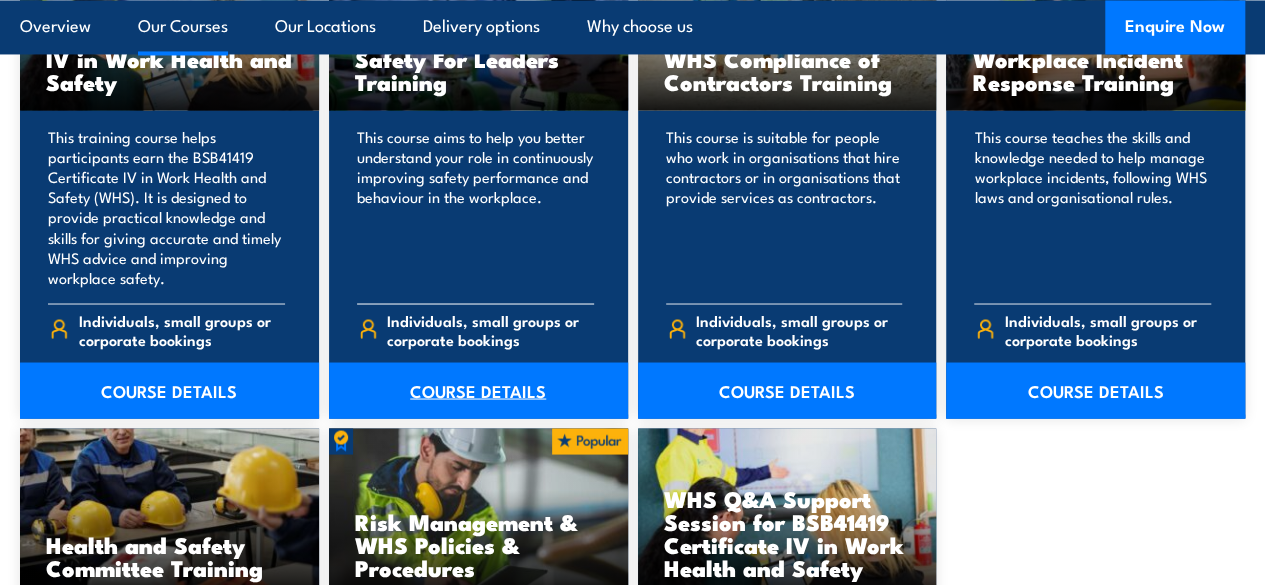 click on "COURSE DETAILS" at bounding box center (478, 390) 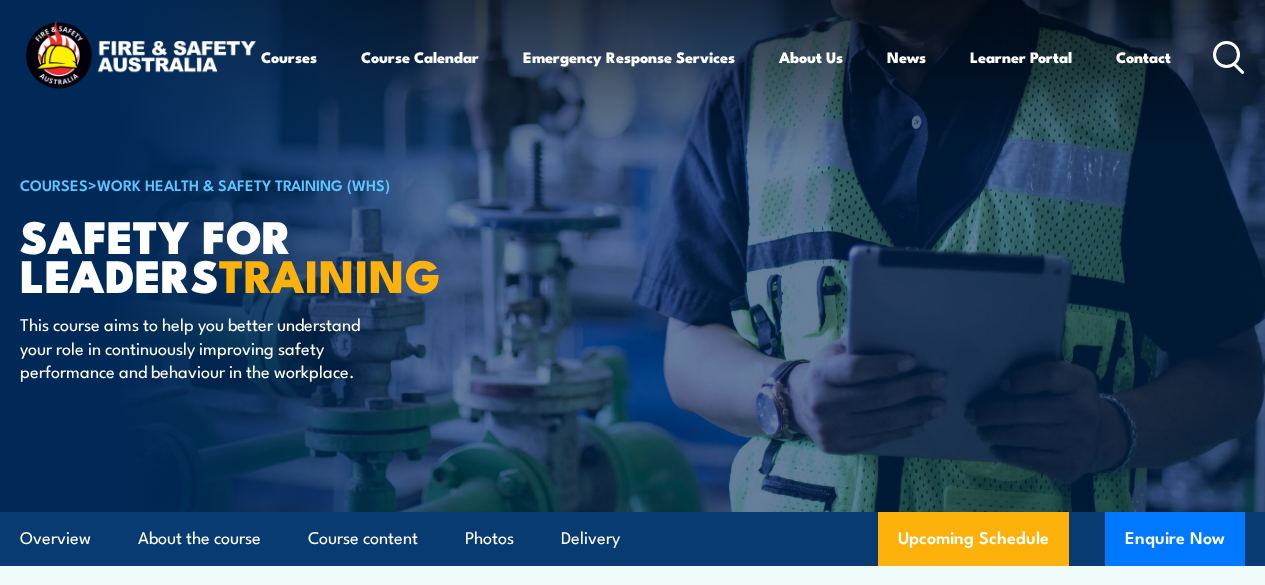 scroll, scrollTop: 0, scrollLeft: 0, axis: both 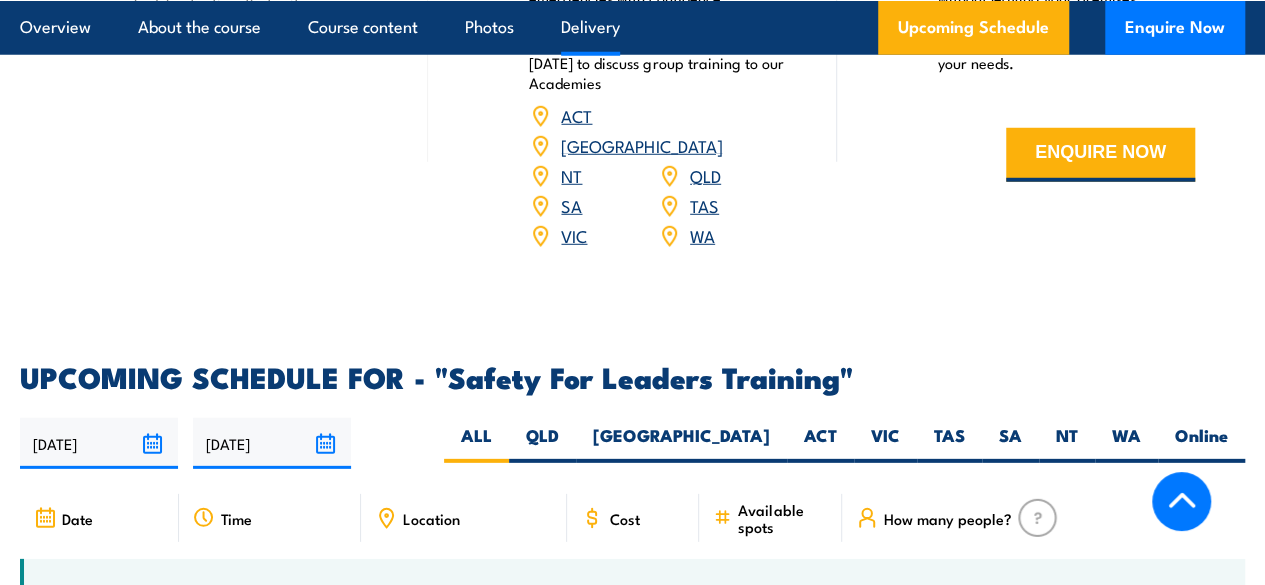 click on "VIC" at bounding box center (574, 235) 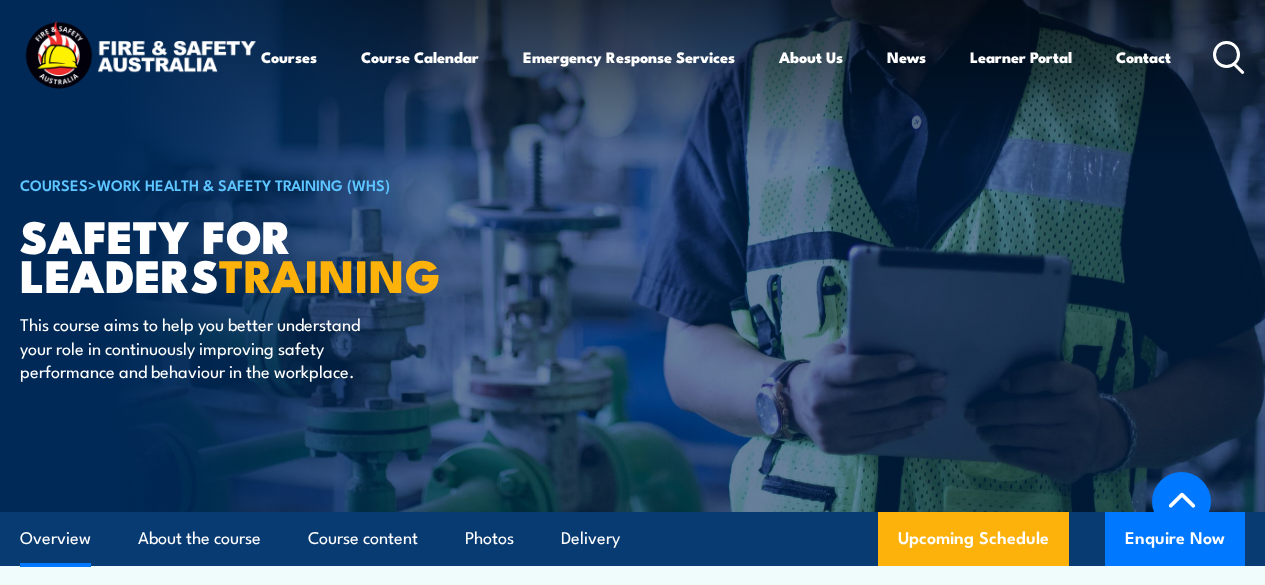 scroll, scrollTop: 1823, scrollLeft: 0, axis: vertical 